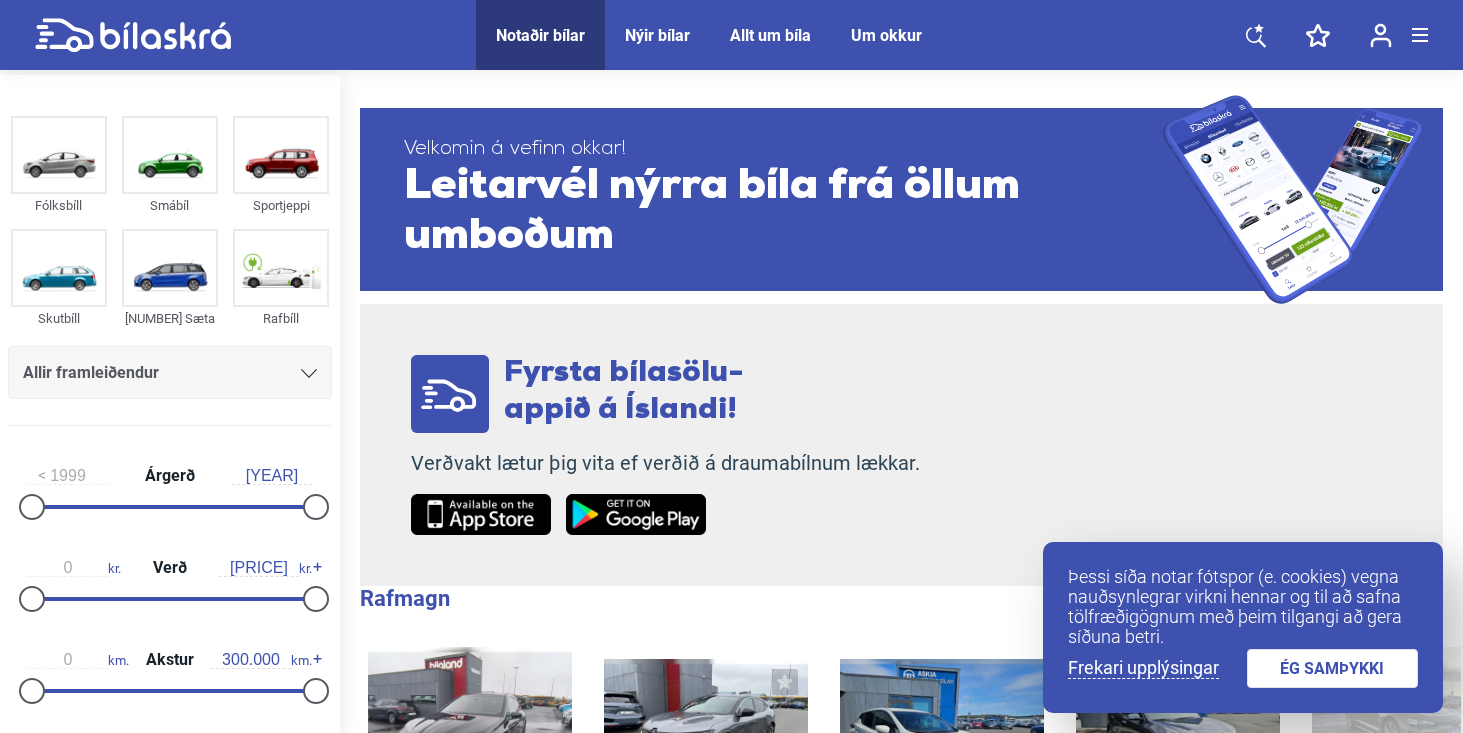 scroll, scrollTop: 0, scrollLeft: 0, axis: both 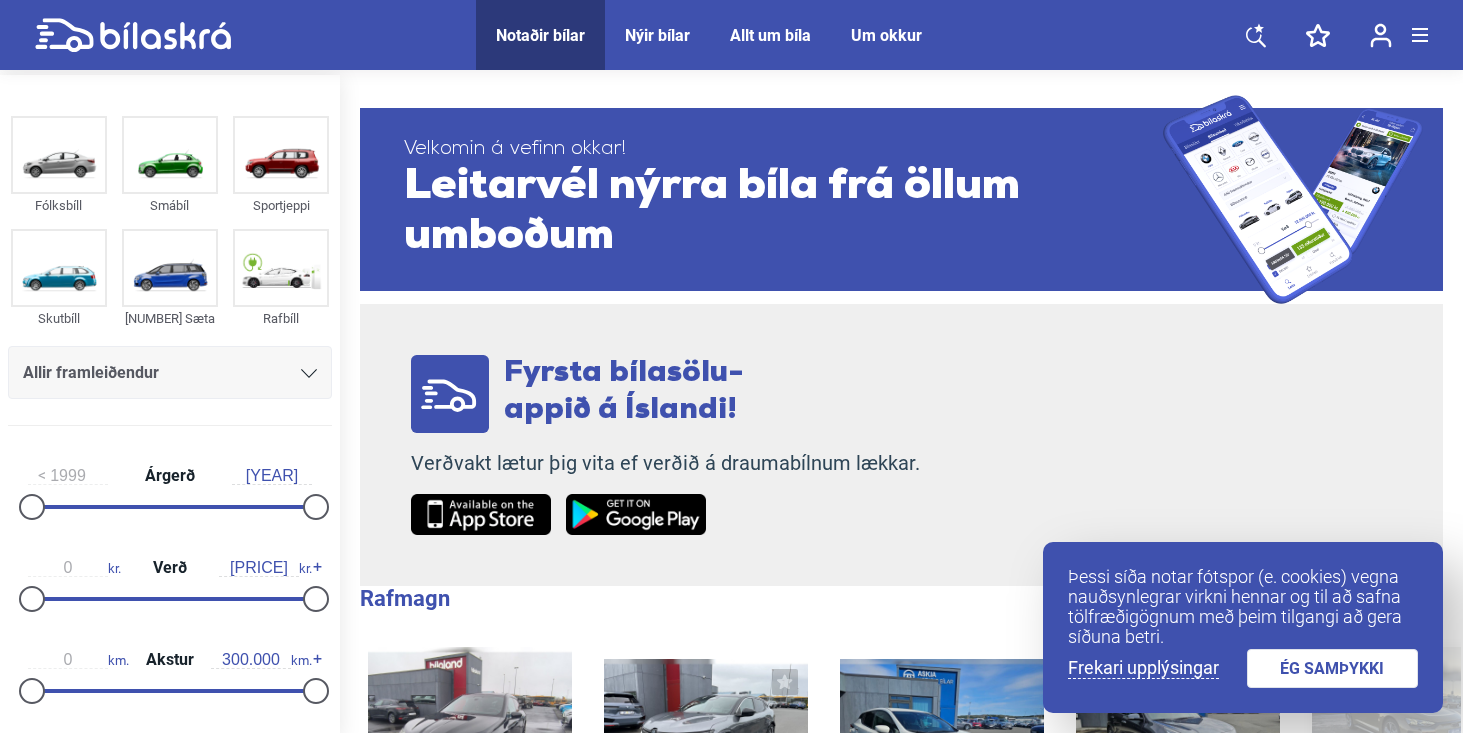 drag, startPoint x: 1387, startPoint y: 671, endPoint x: 1353, endPoint y: 669, distance: 34.058773 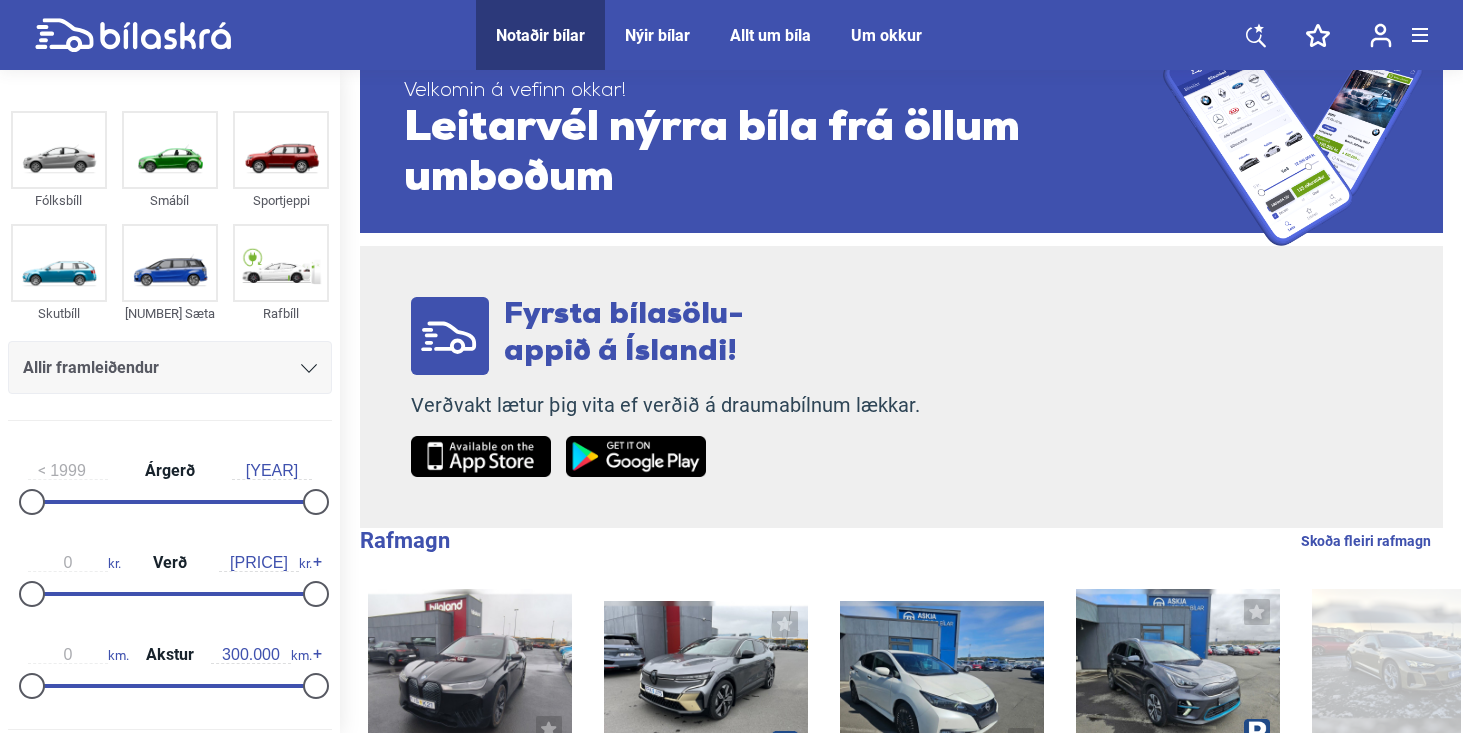 scroll, scrollTop: 114, scrollLeft: 0, axis: vertical 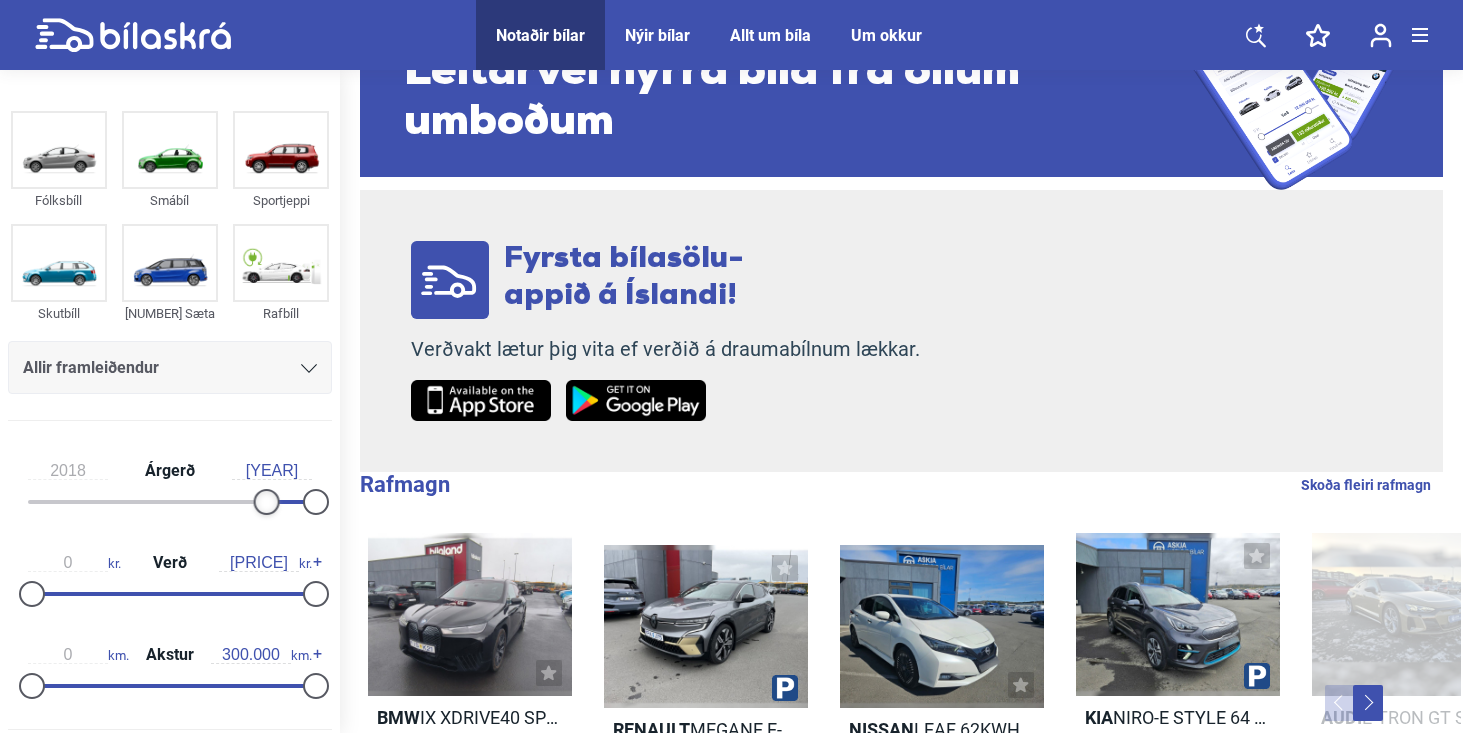 type on "2019" 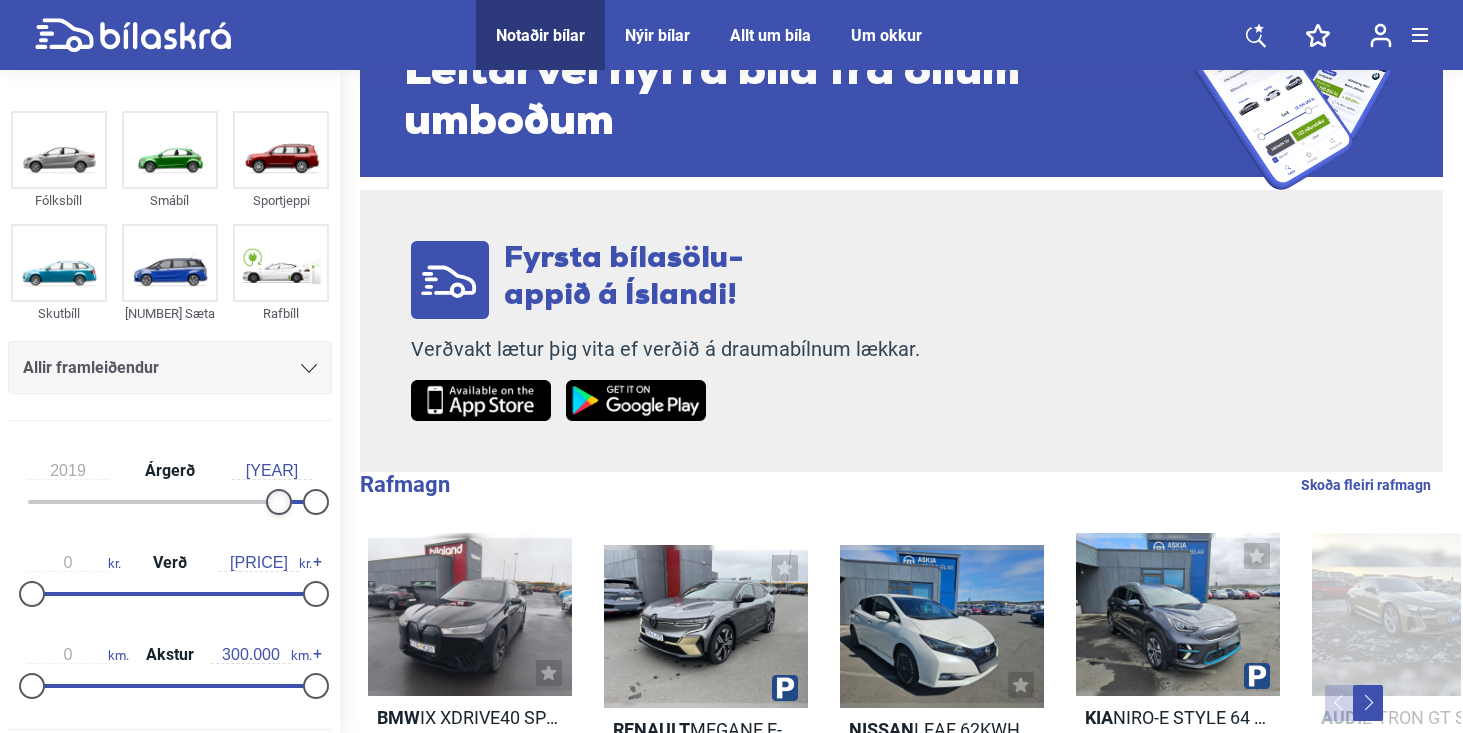 drag, startPoint x: 33, startPoint y: 499, endPoint x: 278, endPoint y: 498, distance: 245.00204 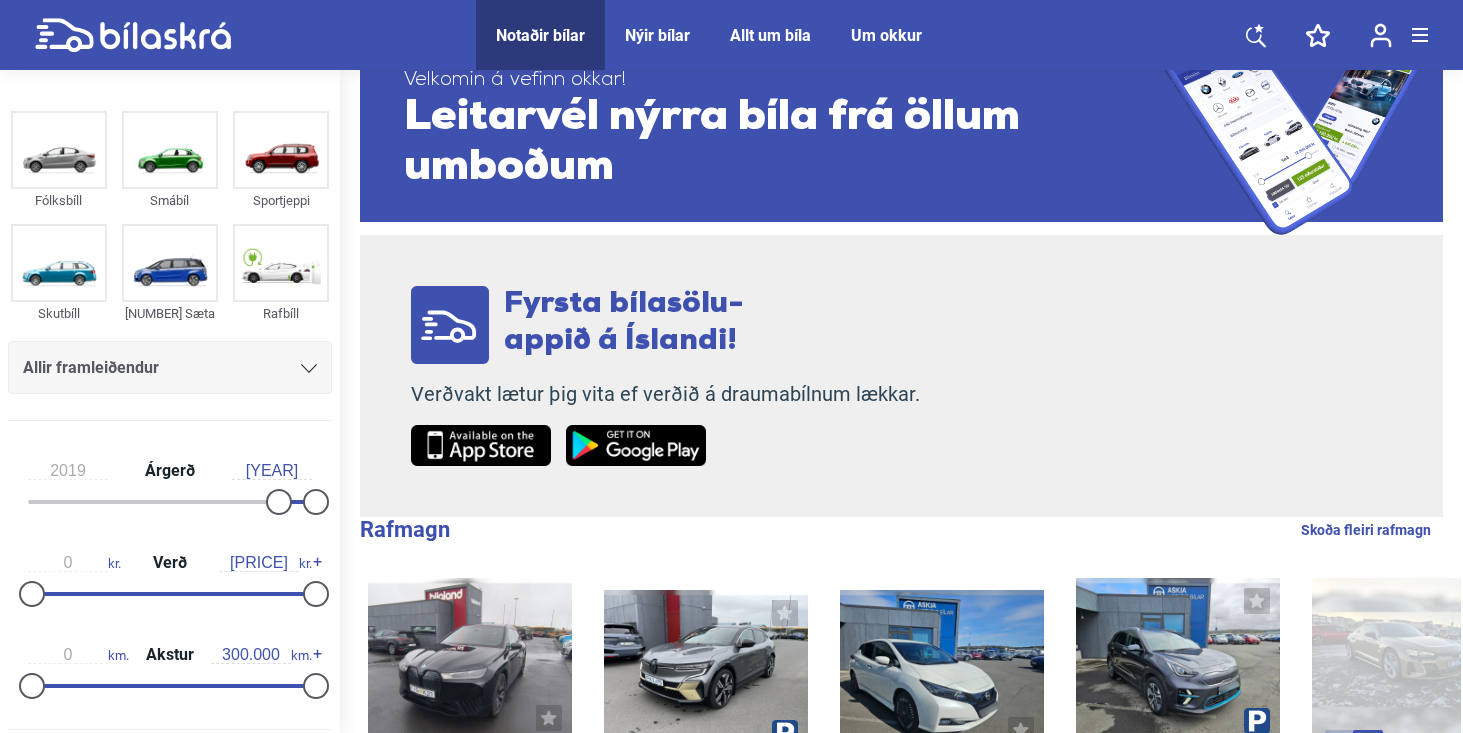 scroll, scrollTop: 0, scrollLeft: 0, axis: both 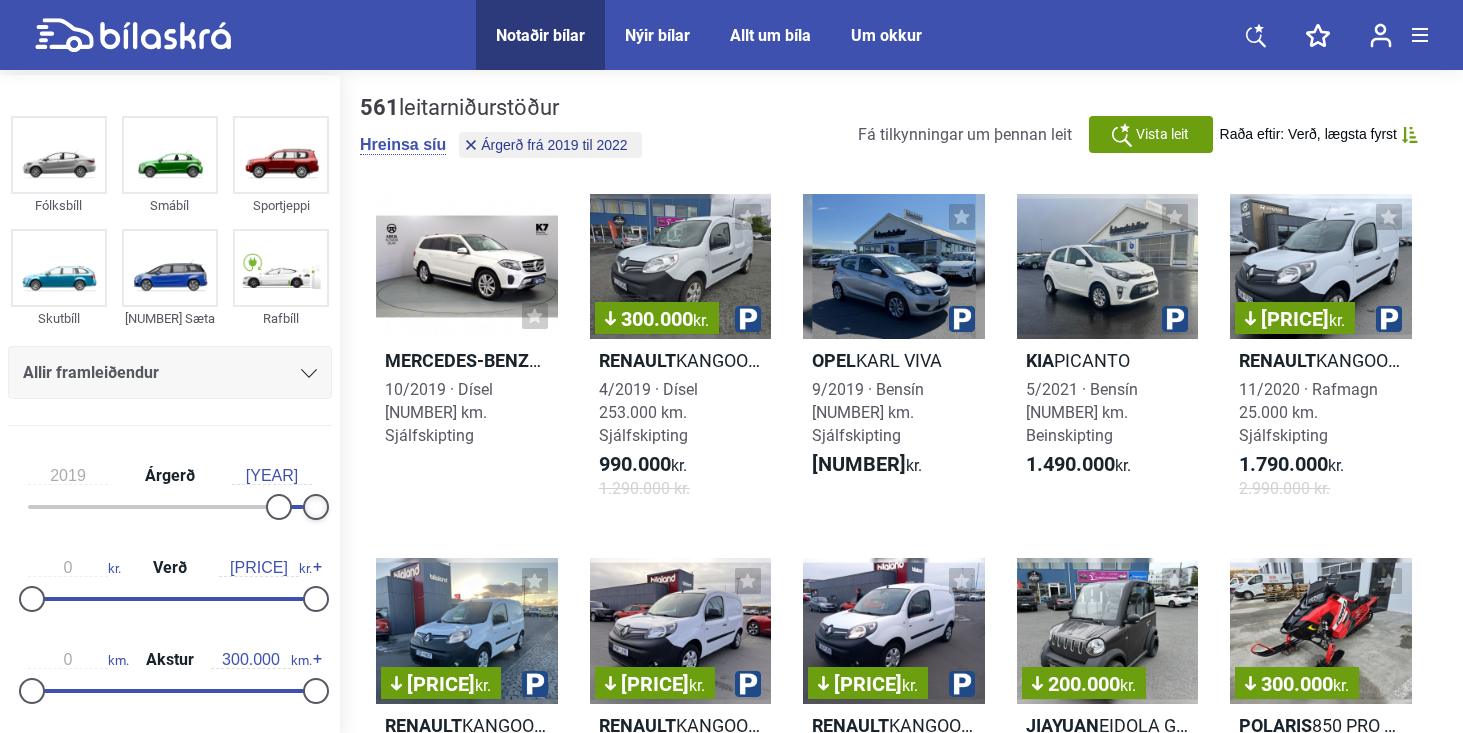 drag, startPoint x: 310, startPoint y: 510, endPoint x: 333, endPoint y: 510, distance: 23 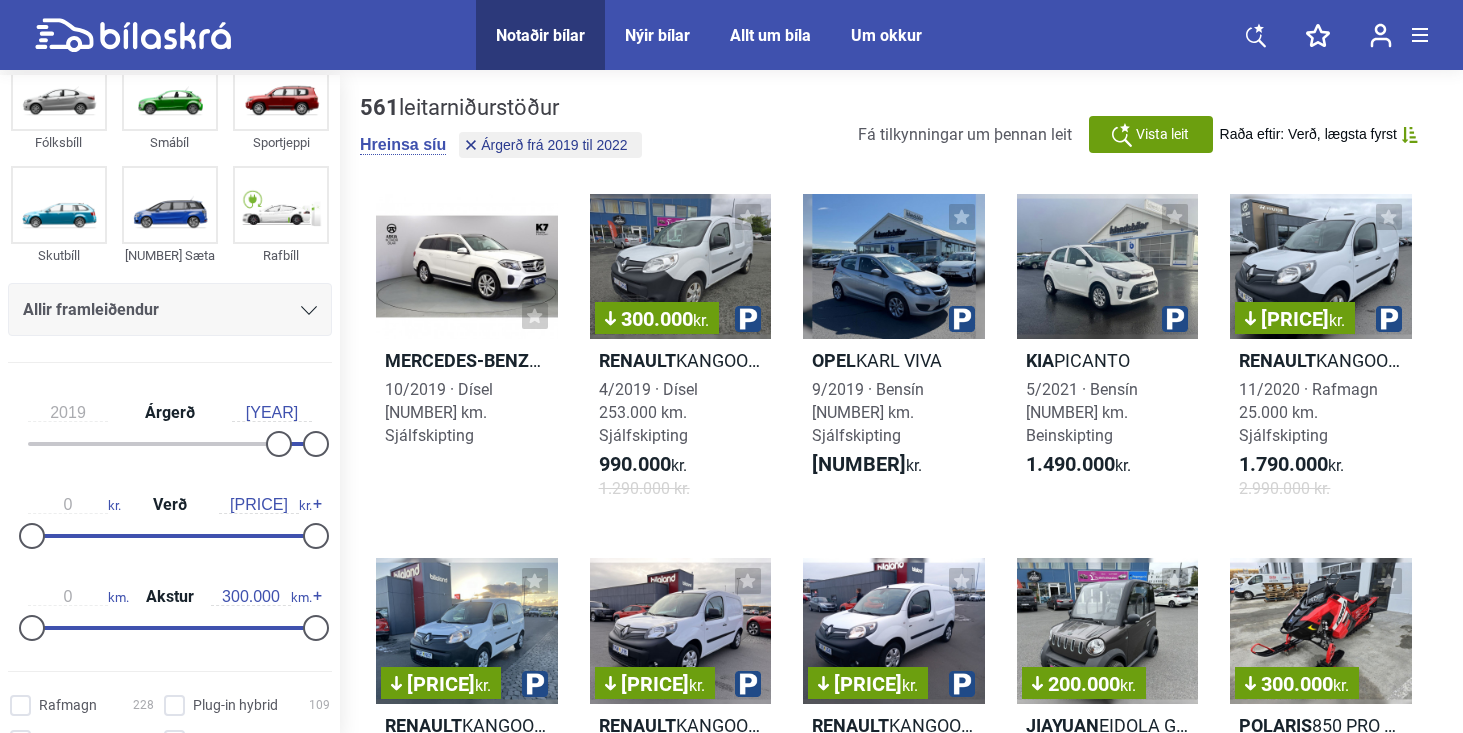 scroll, scrollTop: 113, scrollLeft: 0, axis: vertical 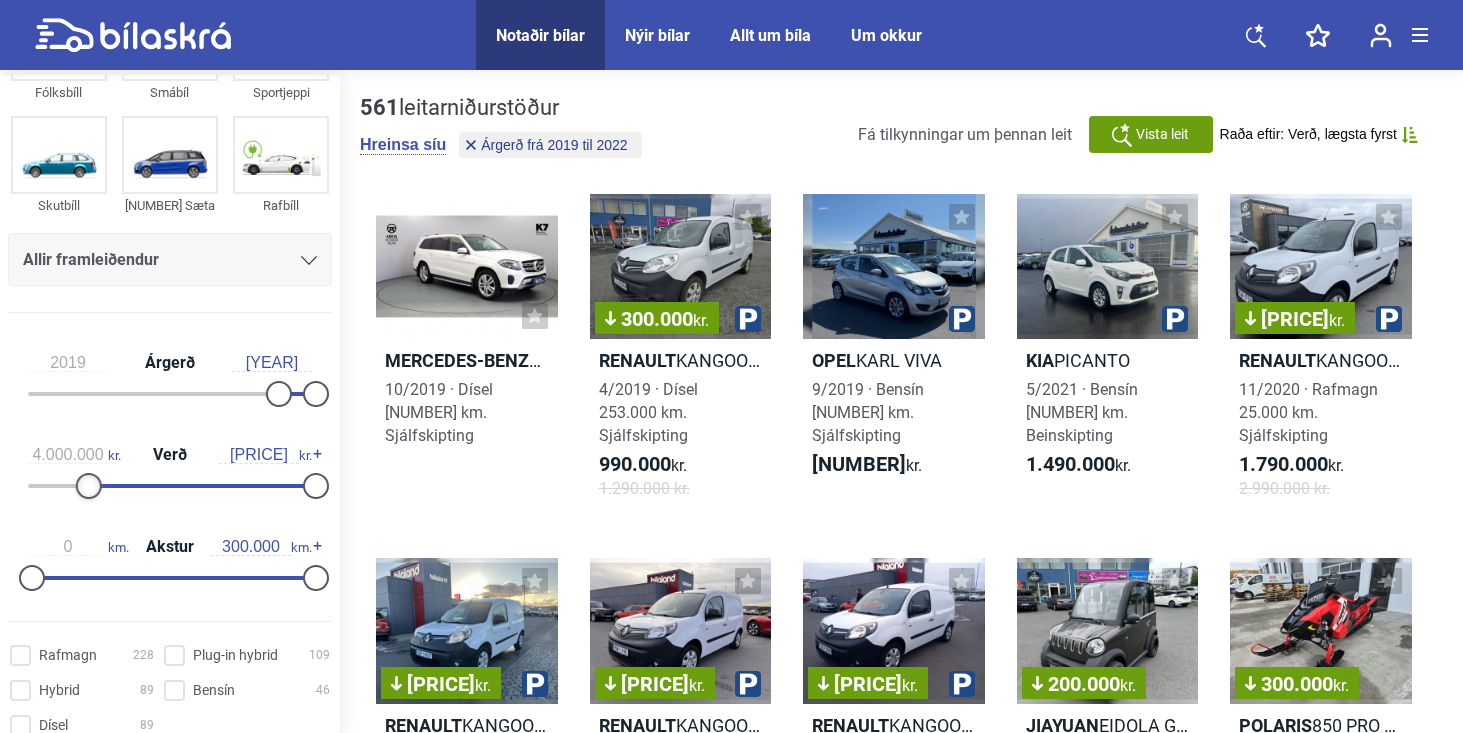 type on "3.900.000" 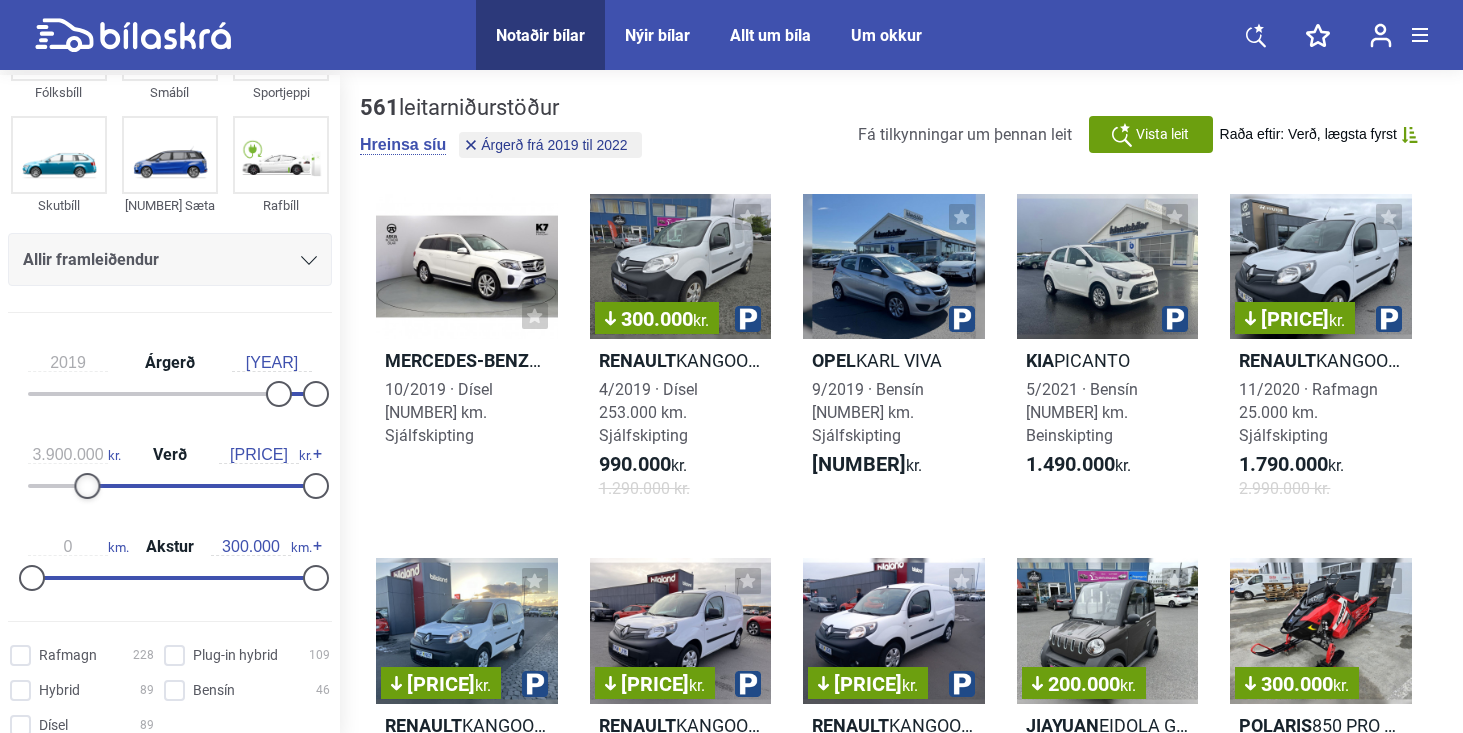drag, startPoint x: 37, startPoint y: 481, endPoint x: 93, endPoint y: 487, distance: 56.32051 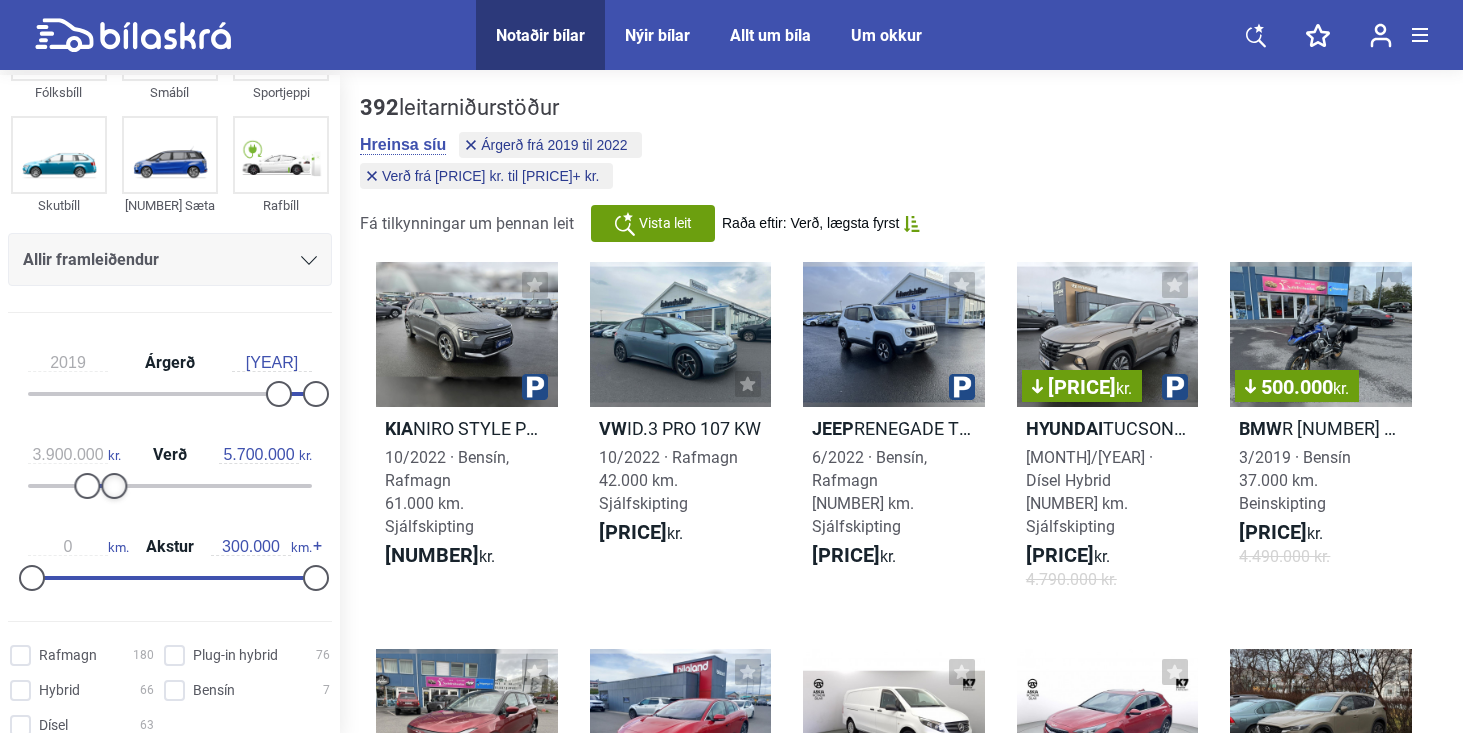 type on "[PRICE]" 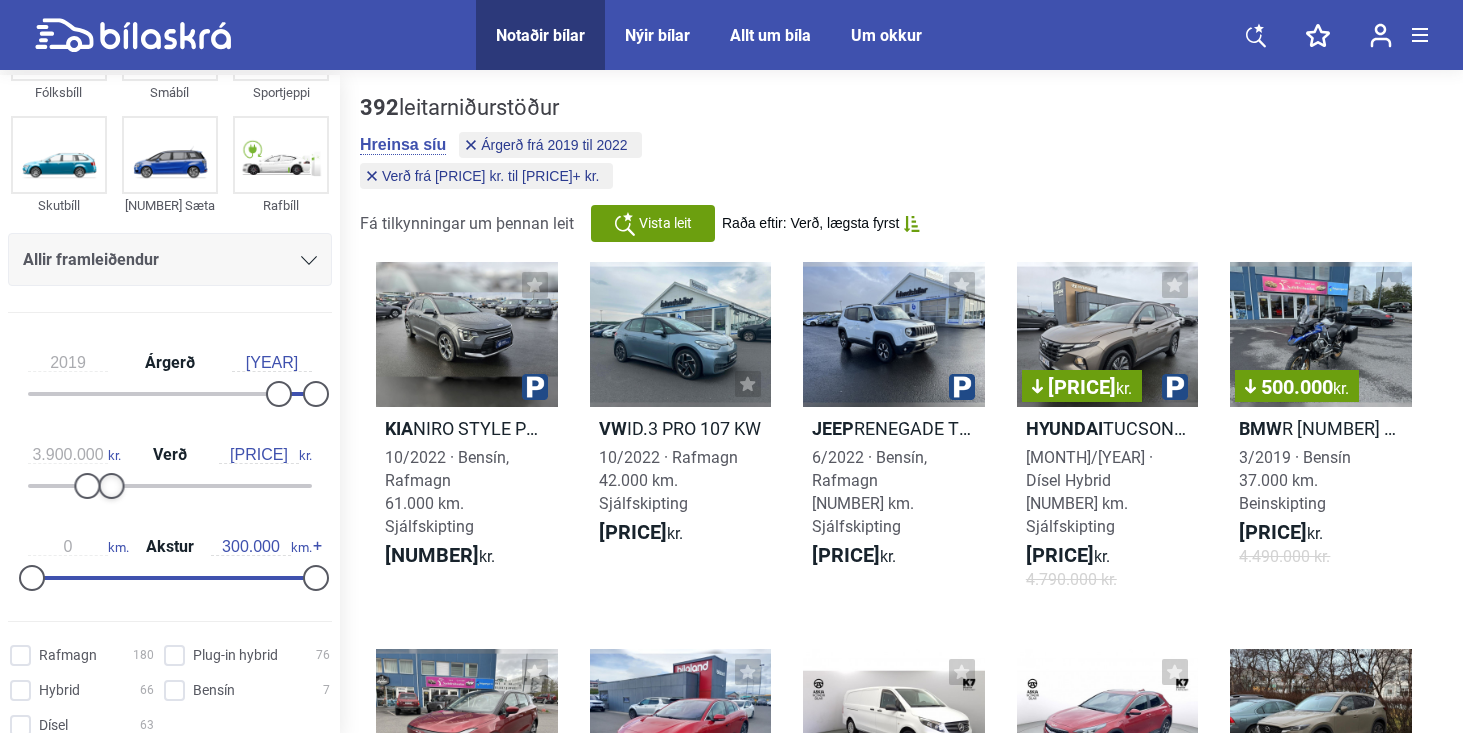 drag, startPoint x: 300, startPoint y: 490, endPoint x: 103, endPoint y: 493, distance: 197.02284 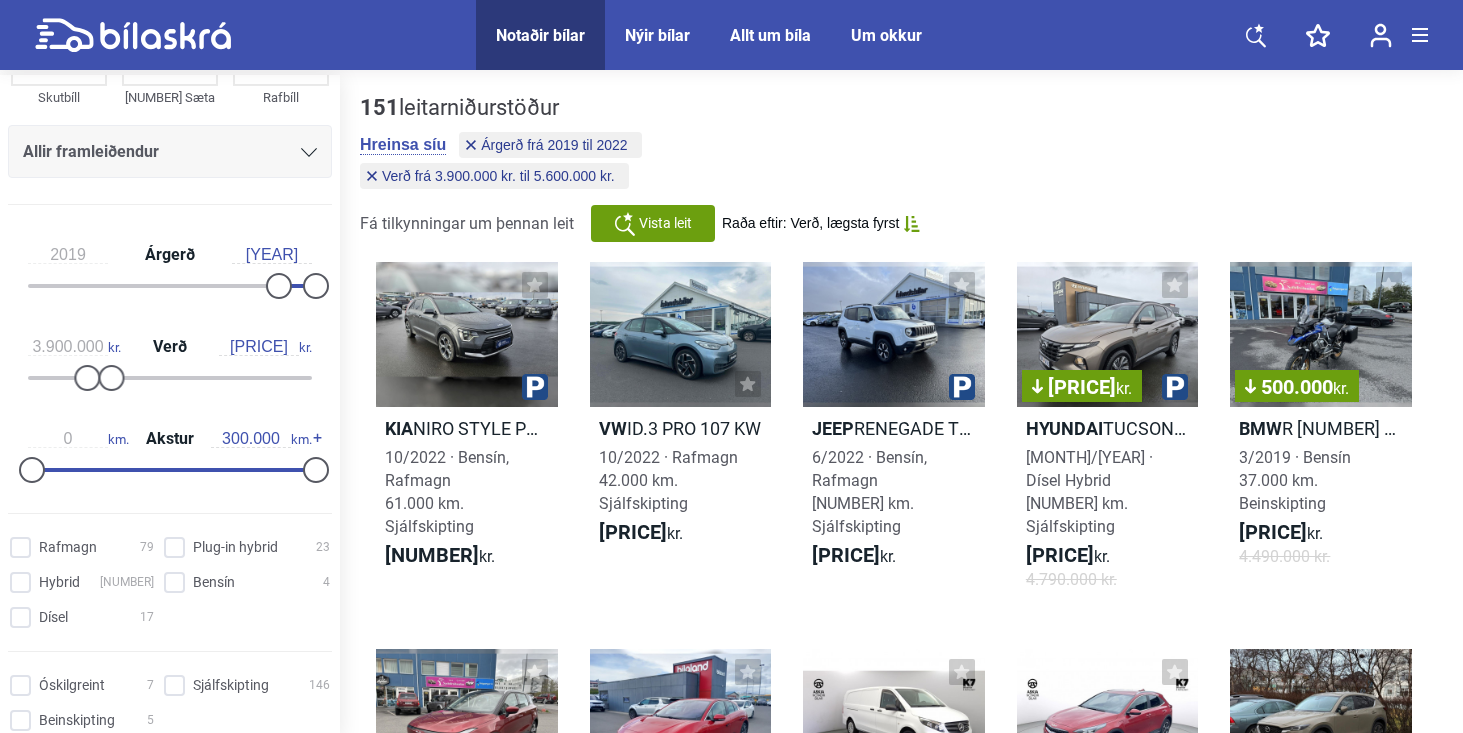 scroll, scrollTop: 223, scrollLeft: 0, axis: vertical 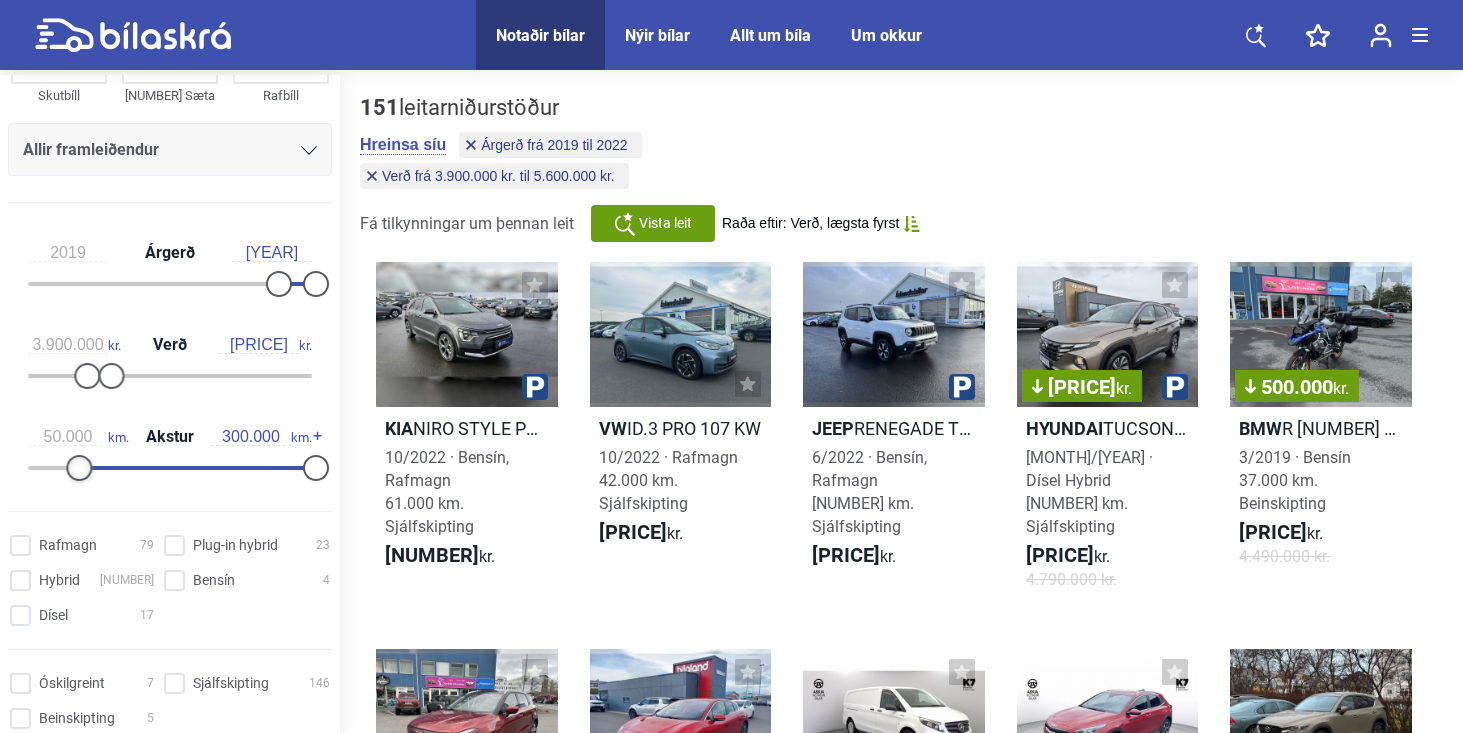 type on "40.000" 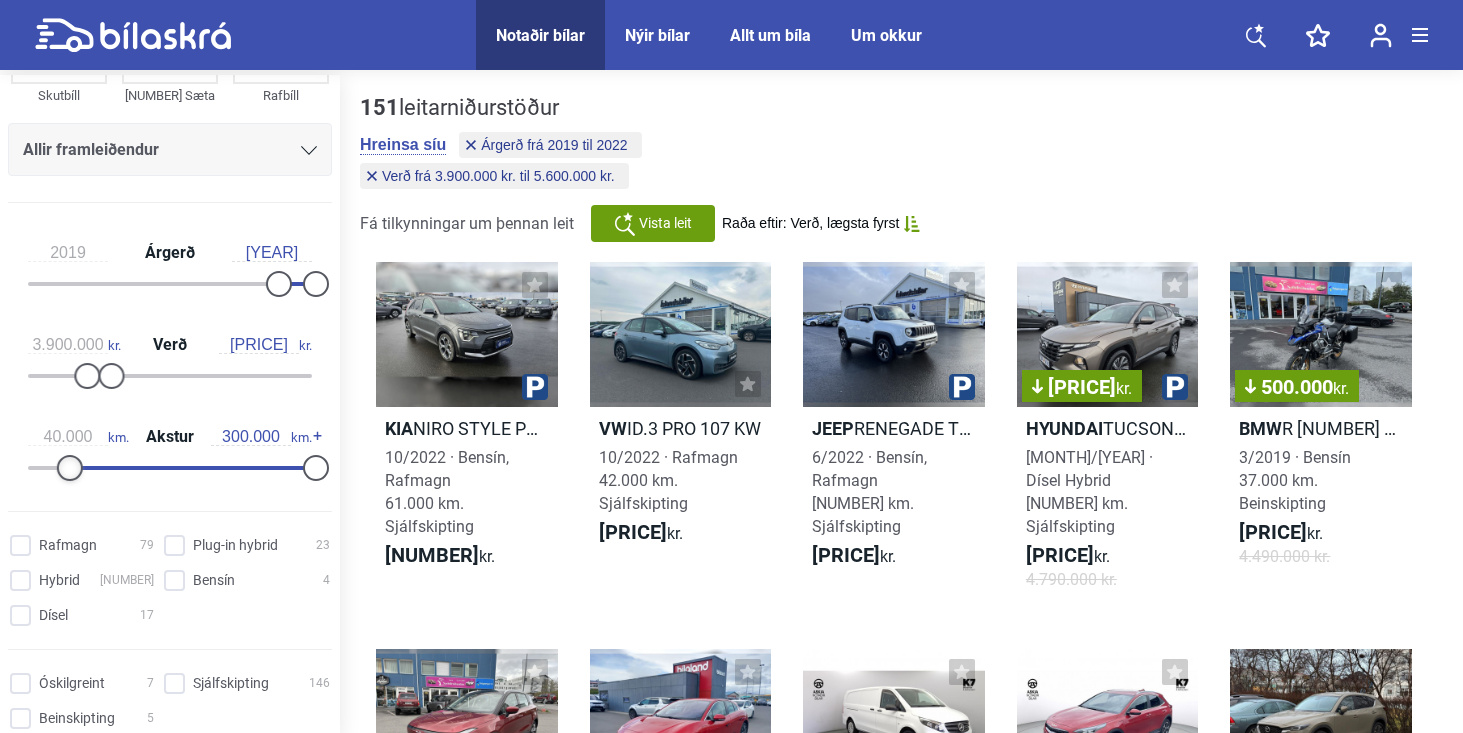 click at bounding box center [70, 468] 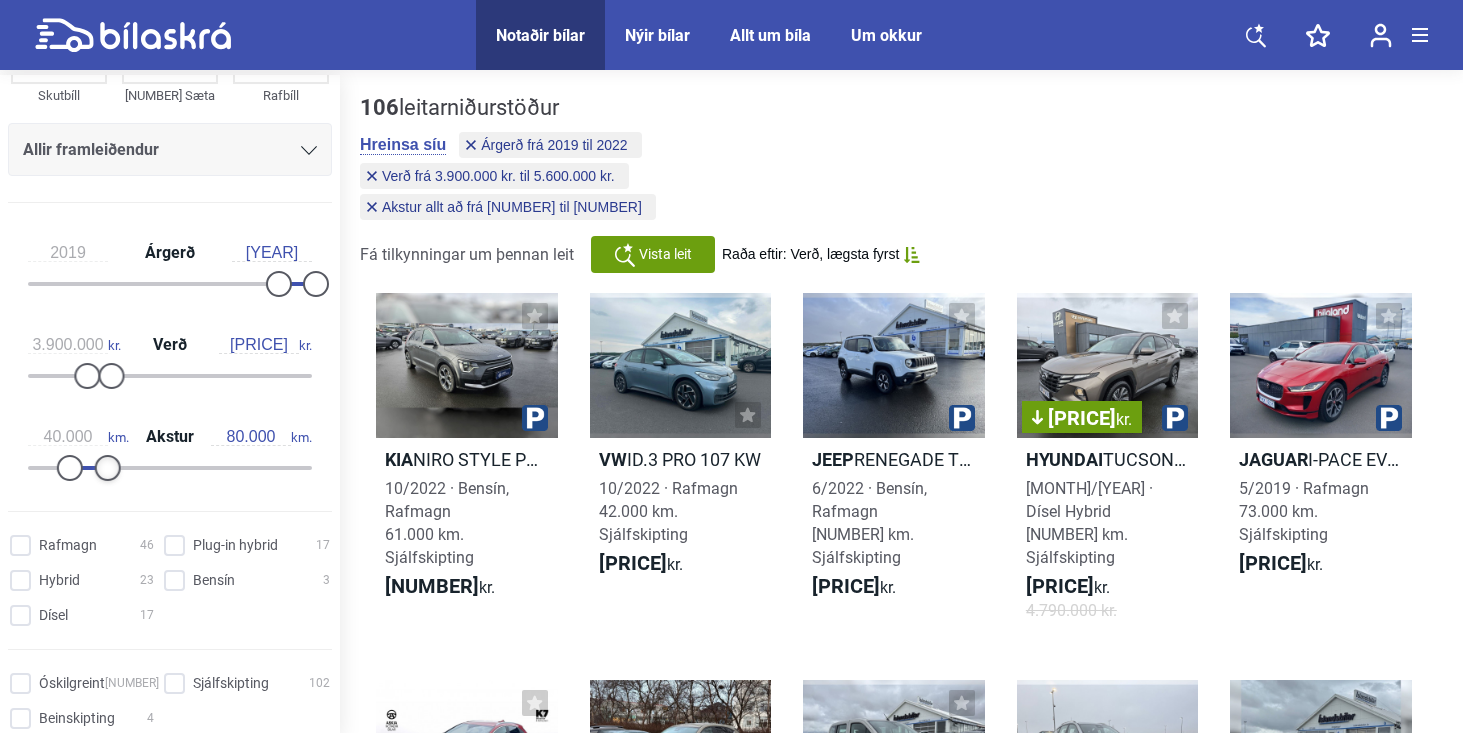 type on "[NUMBER]" 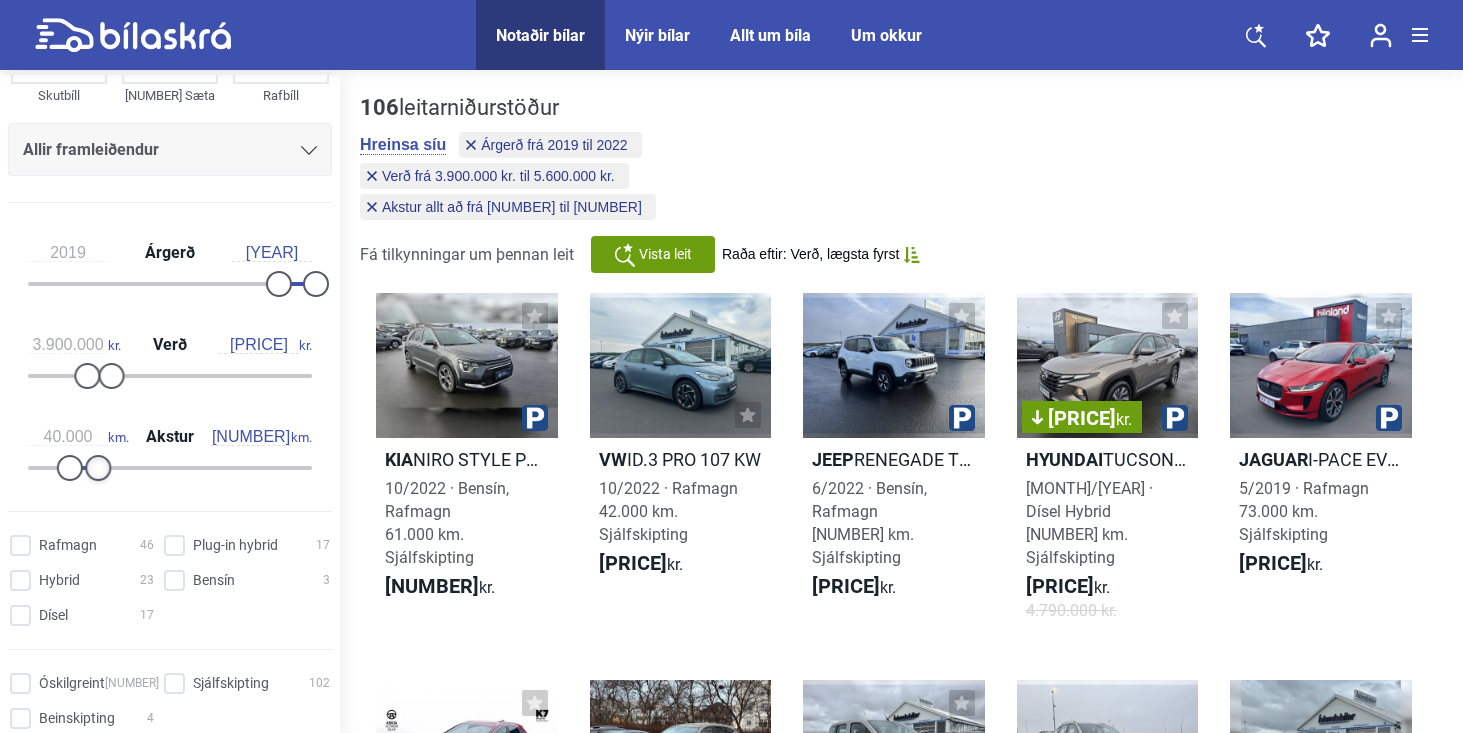 drag, startPoint x: 316, startPoint y: 468, endPoint x: 105, endPoint y: 471, distance: 211.02133 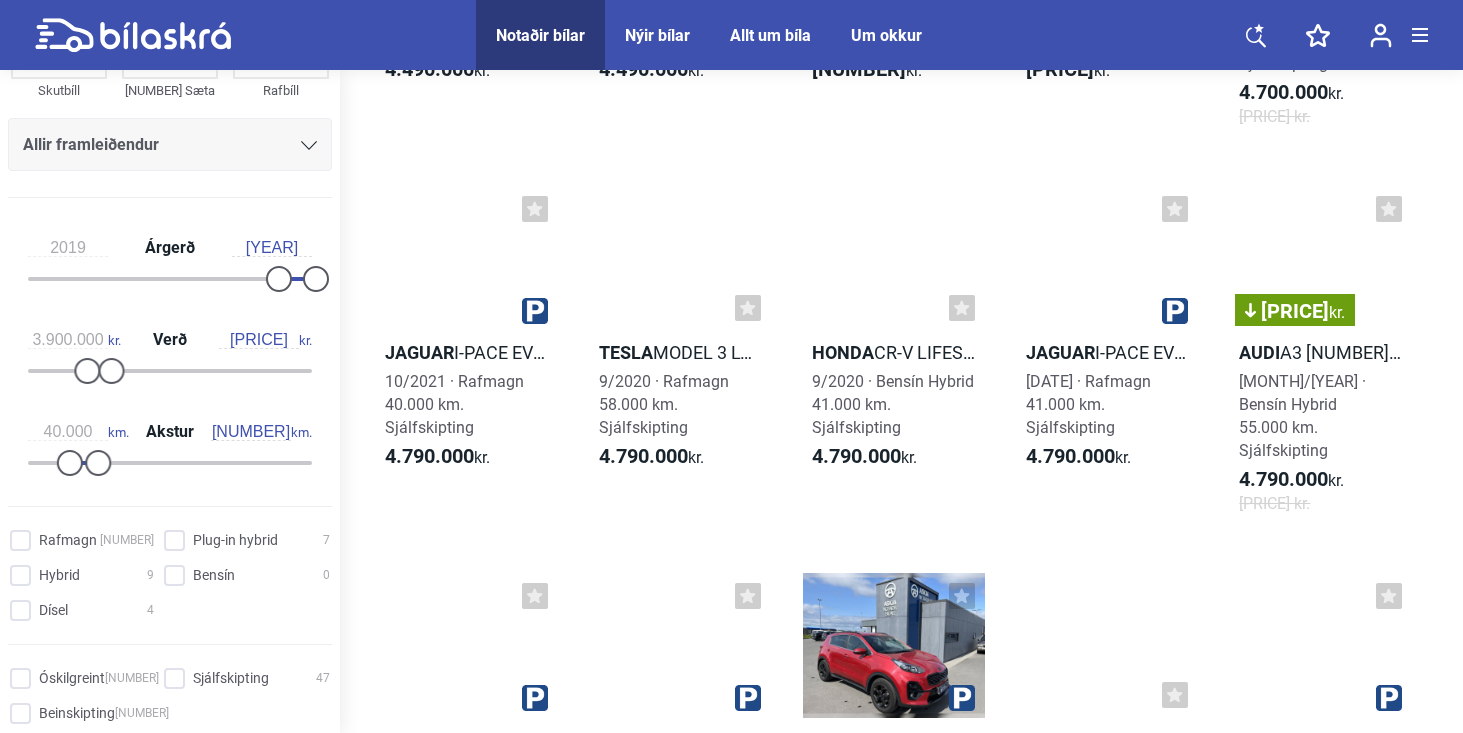 scroll, scrollTop: 1213, scrollLeft: 0, axis: vertical 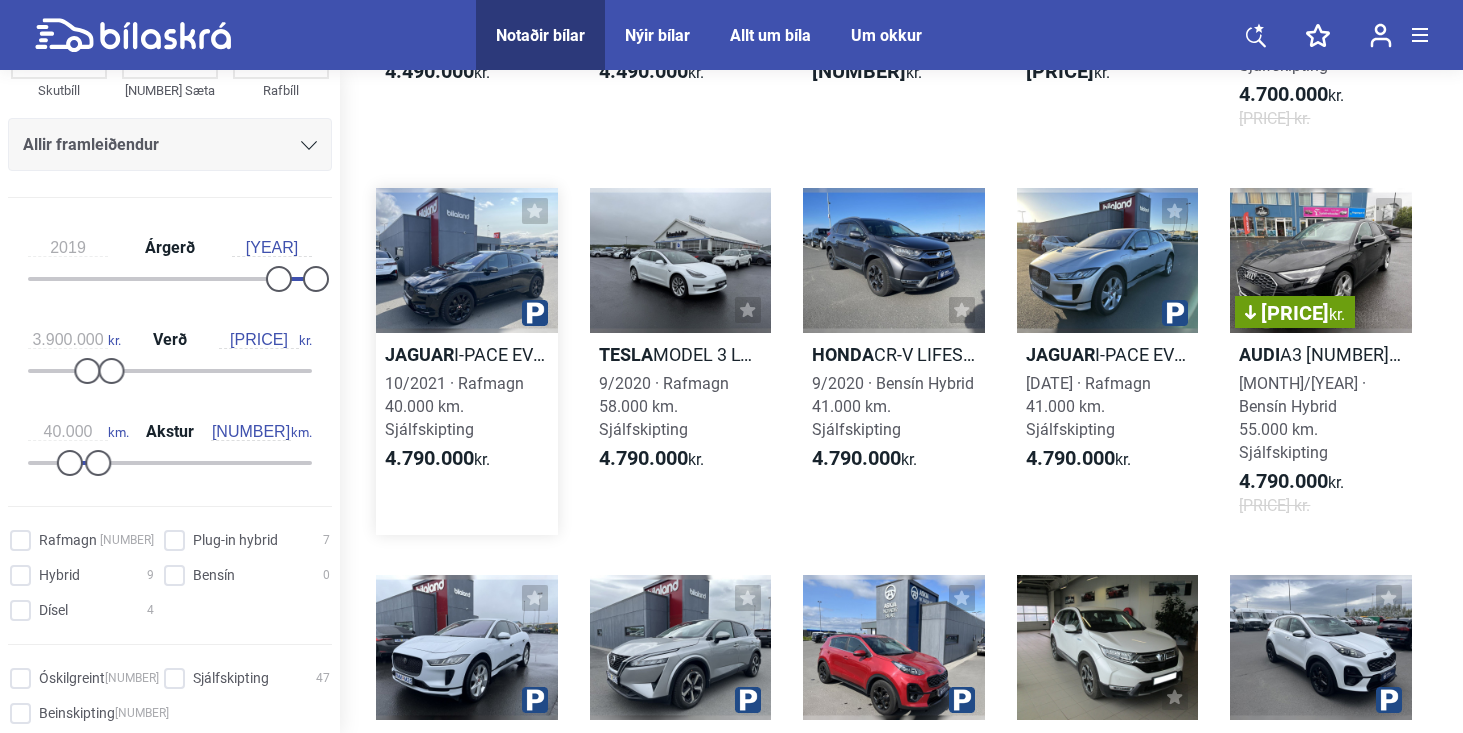 click at bounding box center [467, 260] 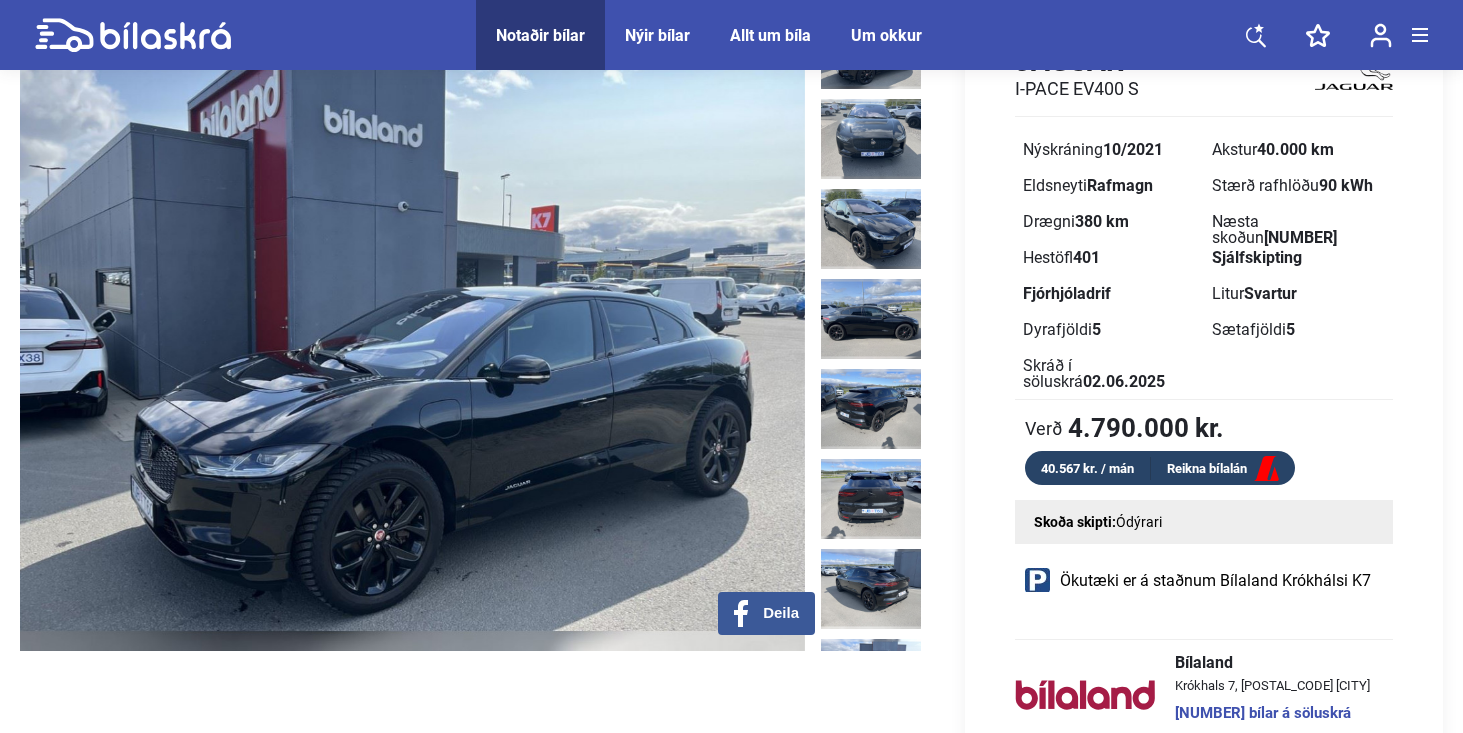 scroll, scrollTop: 154, scrollLeft: 0, axis: vertical 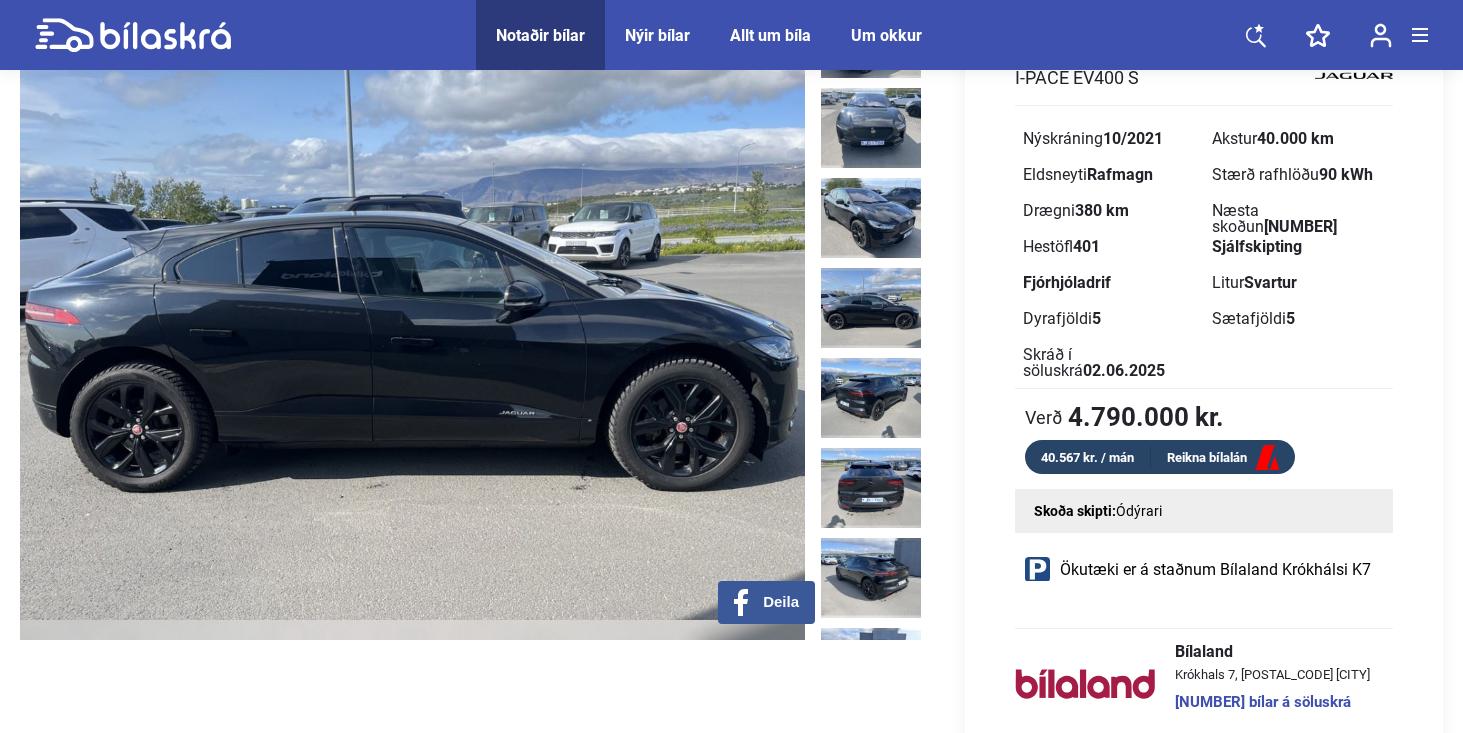click at bounding box center [871, 308] 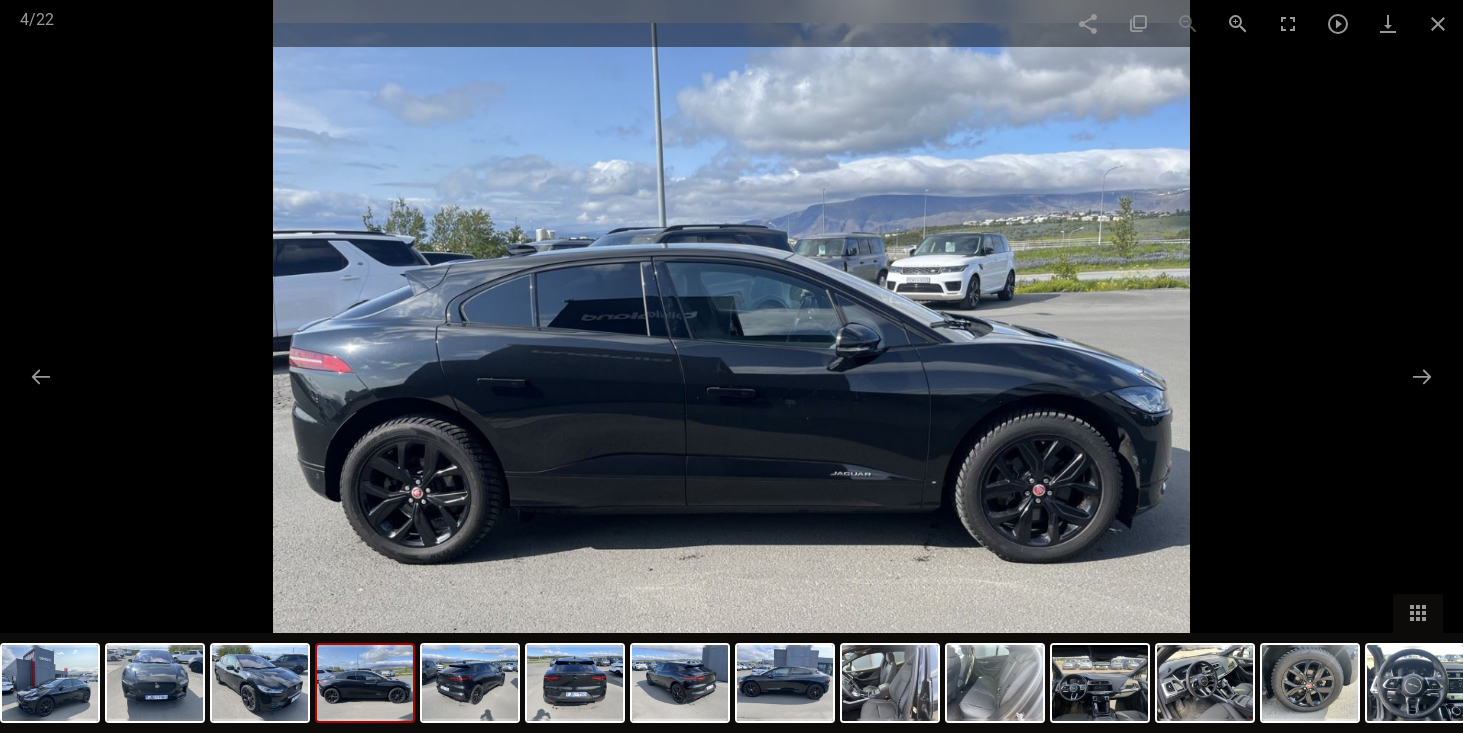 click at bounding box center [731, 366] 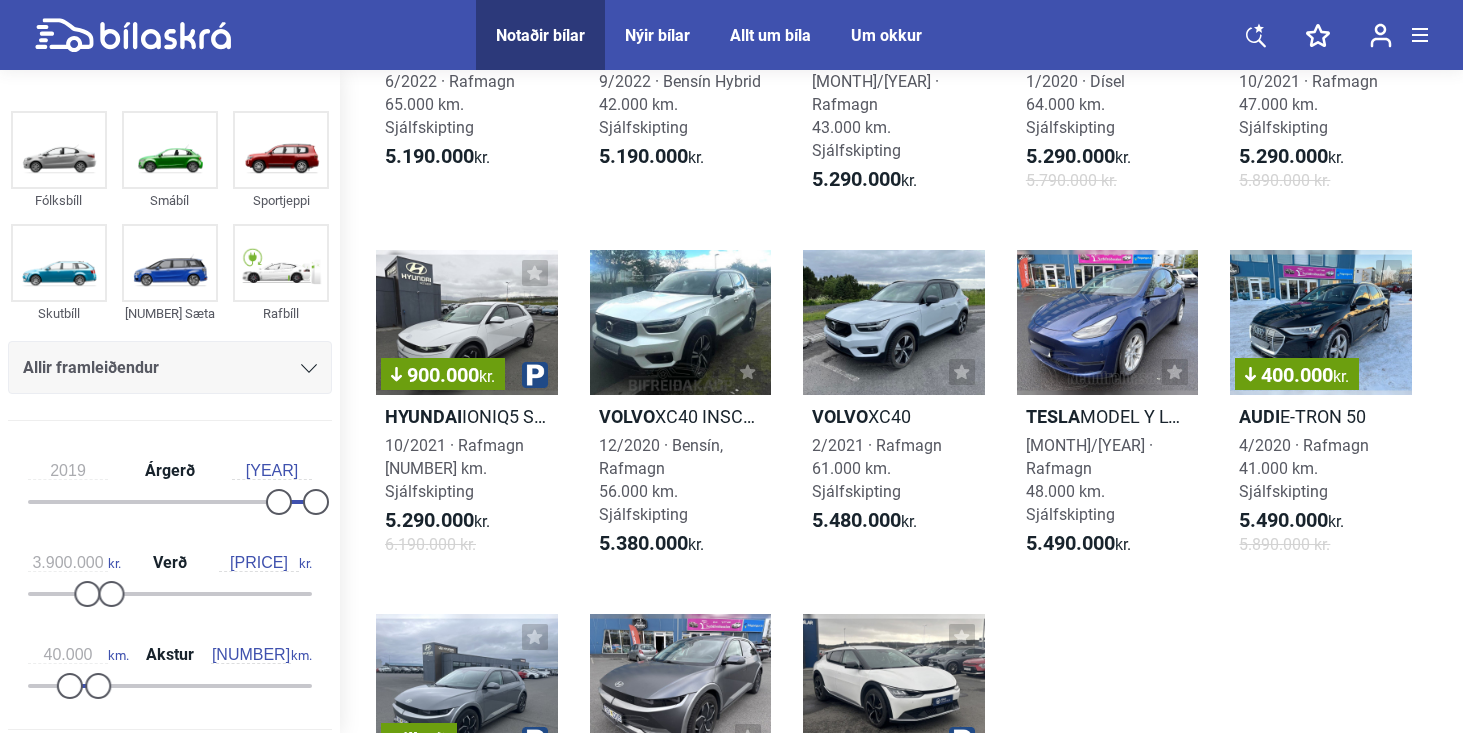 scroll, scrollTop: 3016, scrollLeft: 0, axis: vertical 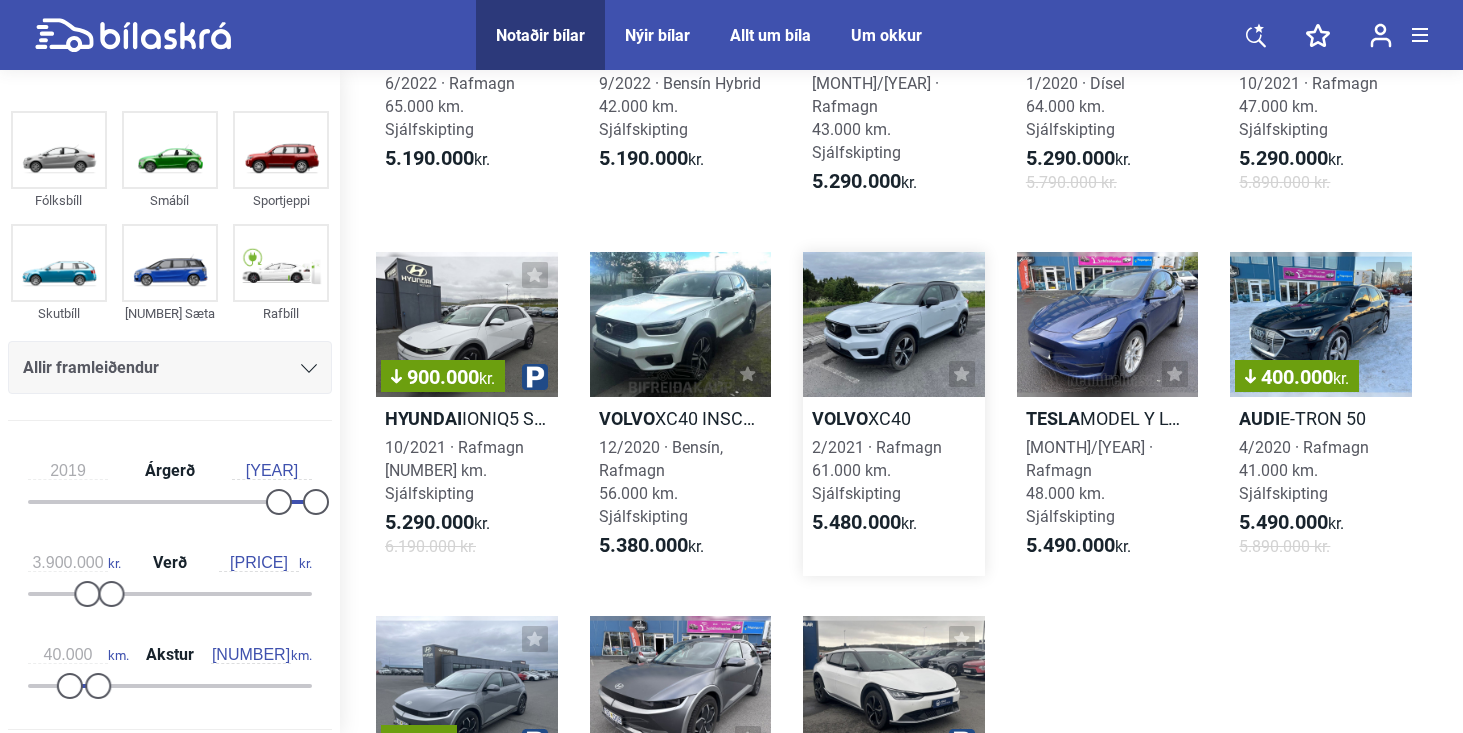 click at bounding box center [894, 324] 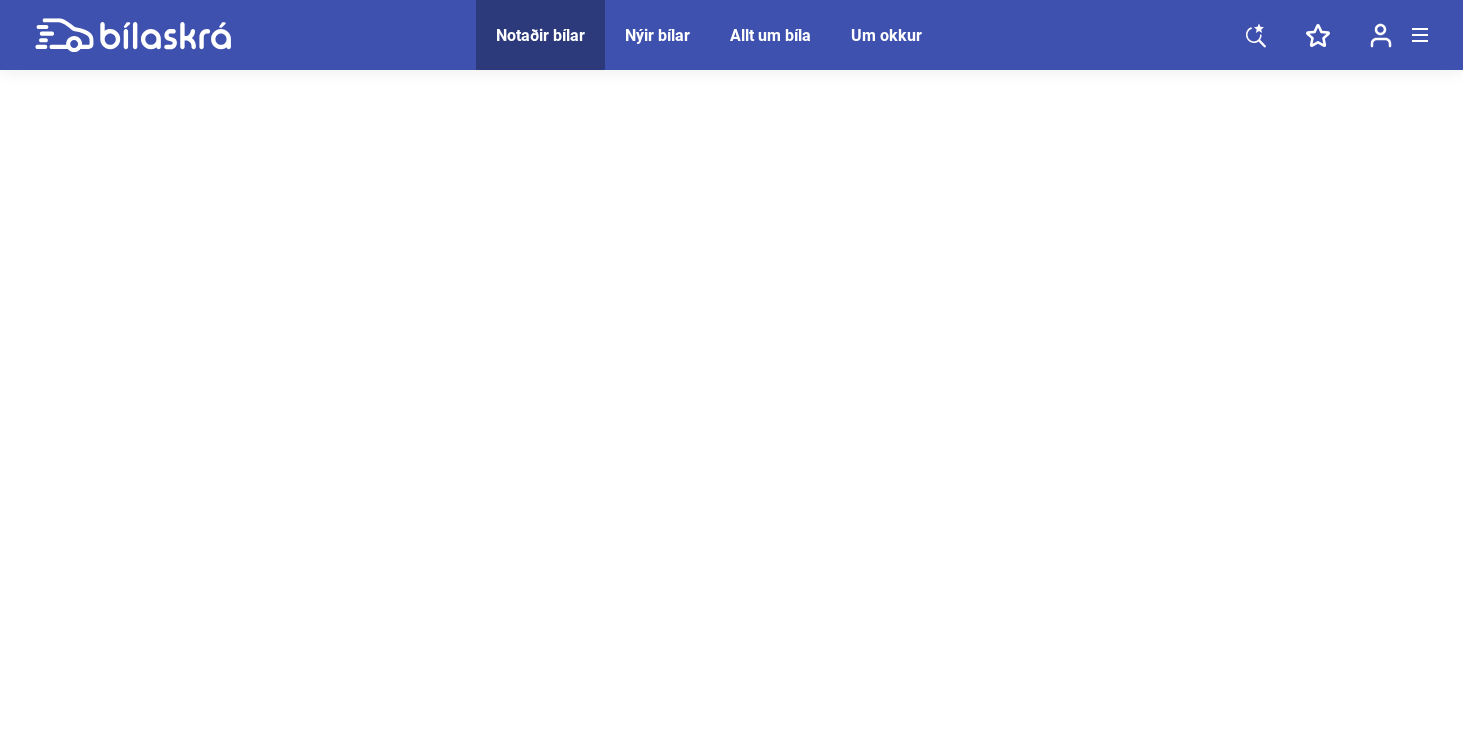 scroll, scrollTop: 0, scrollLeft: 0, axis: both 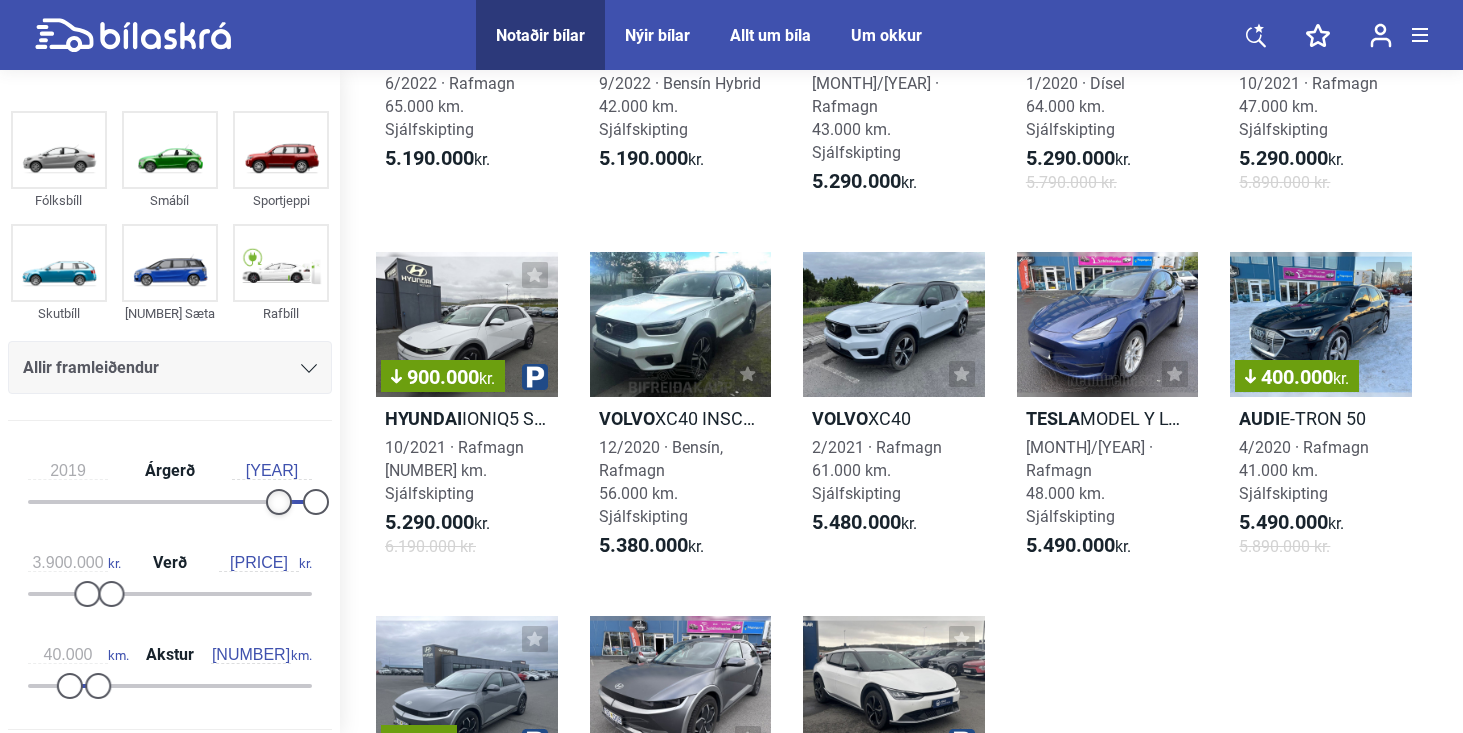 click at bounding box center [279, 502] 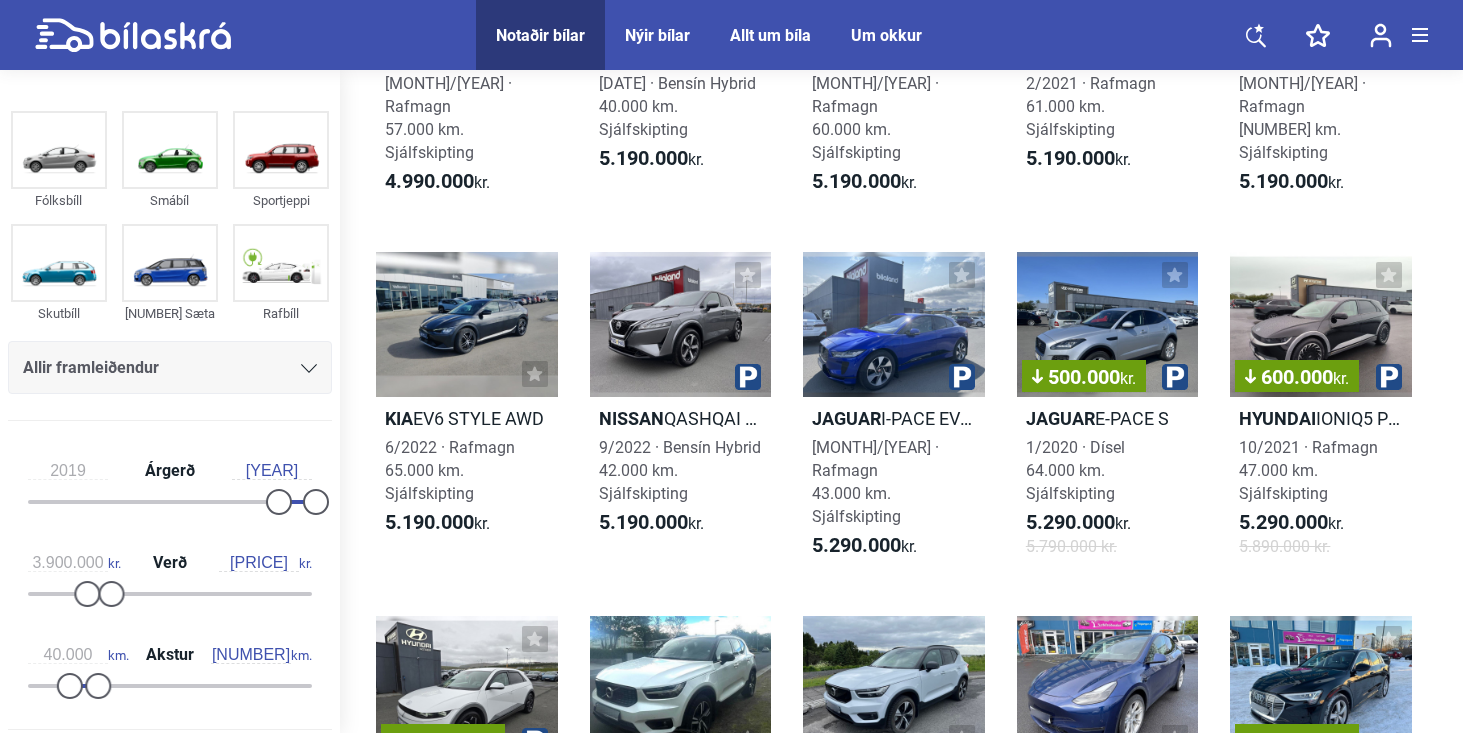 scroll, scrollTop: 3016, scrollLeft: 0, axis: vertical 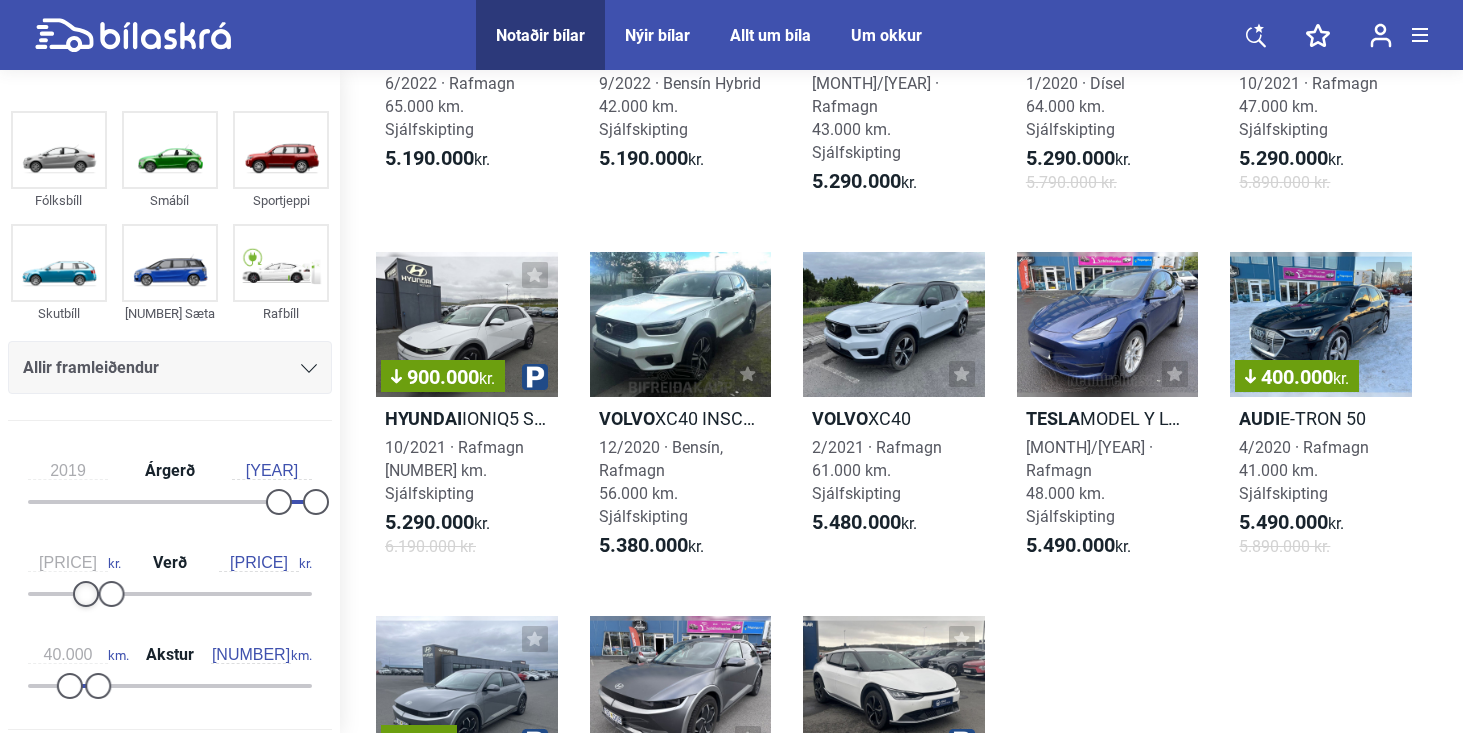 type on "3.000.000" 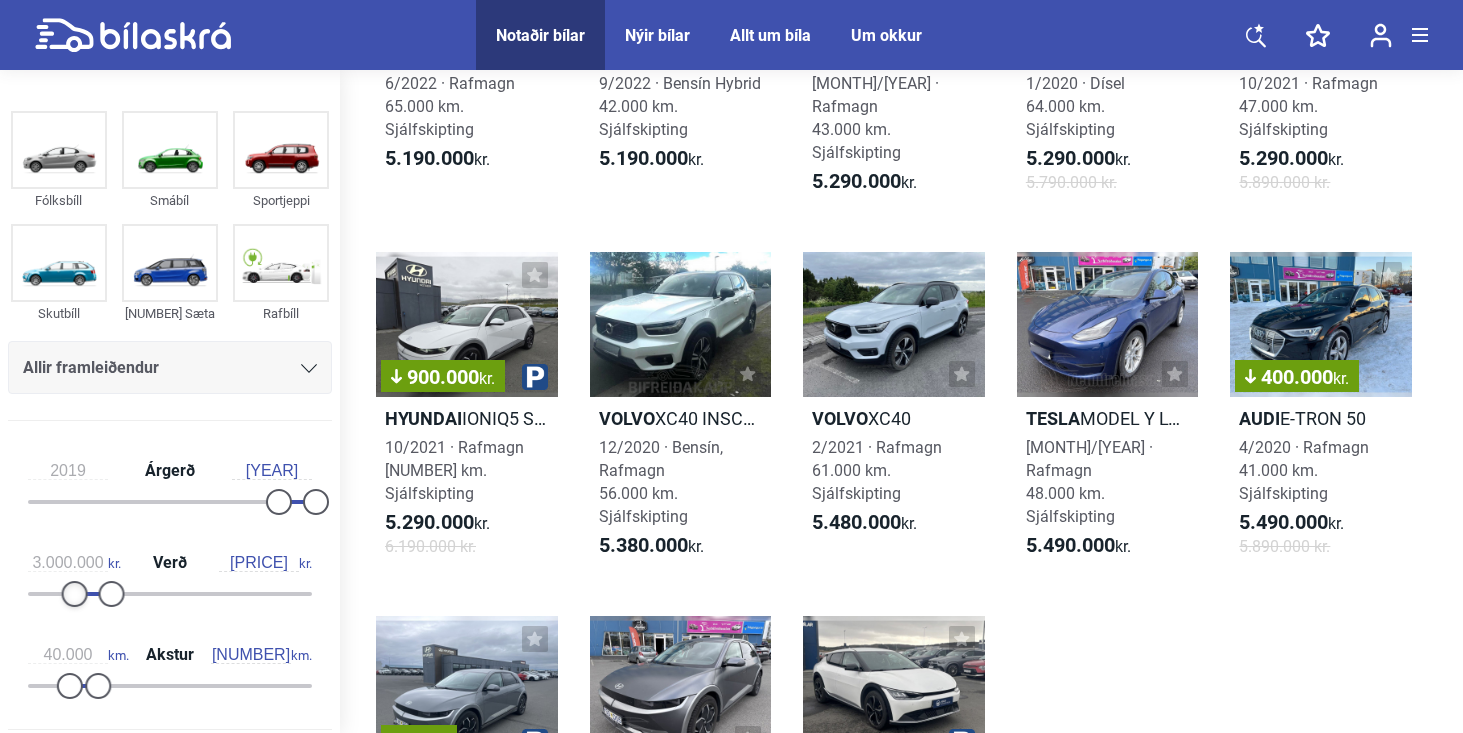 drag, startPoint x: 85, startPoint y: 586, endPoint x: 72, endPoint y: 587, distance: 13.038404 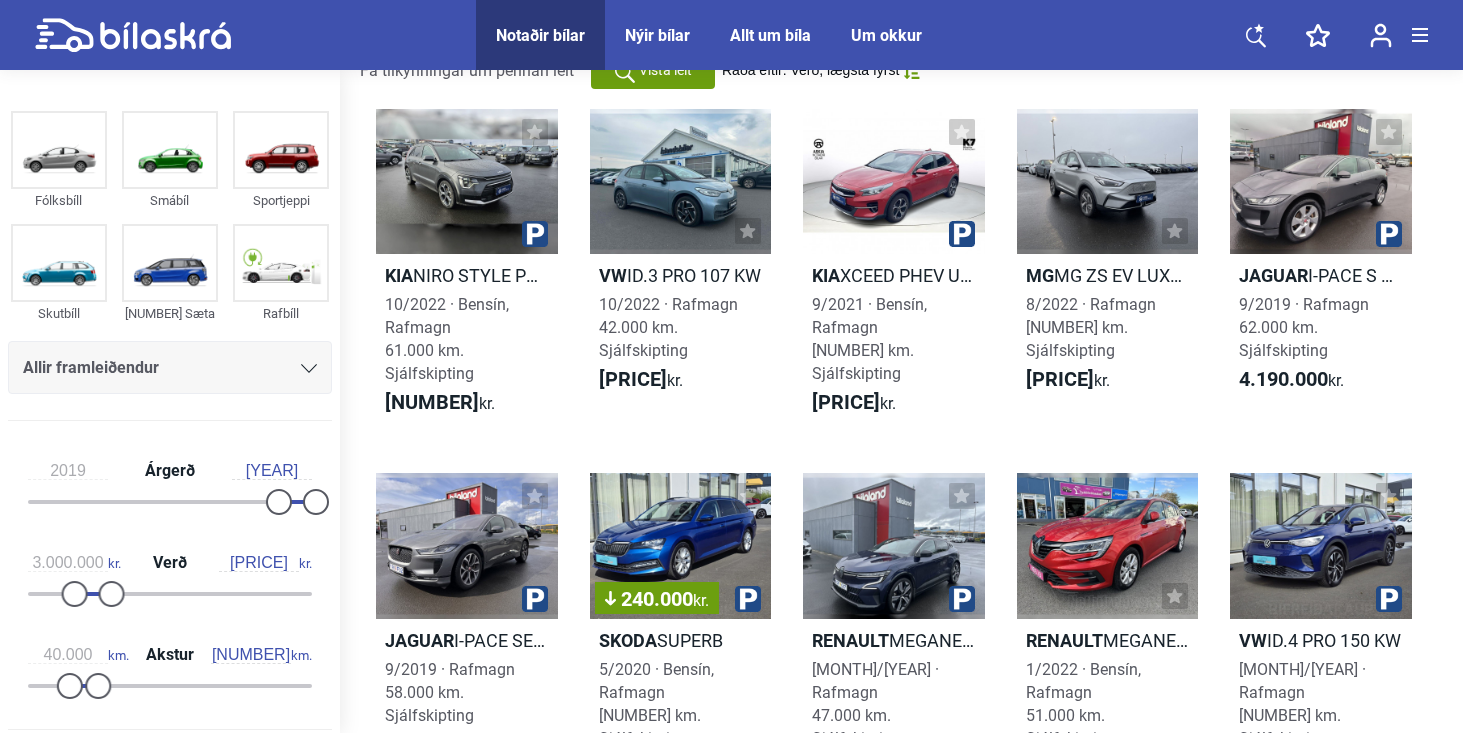 scroll, scrollTop: 0, scrollLeft: 0, axis: both 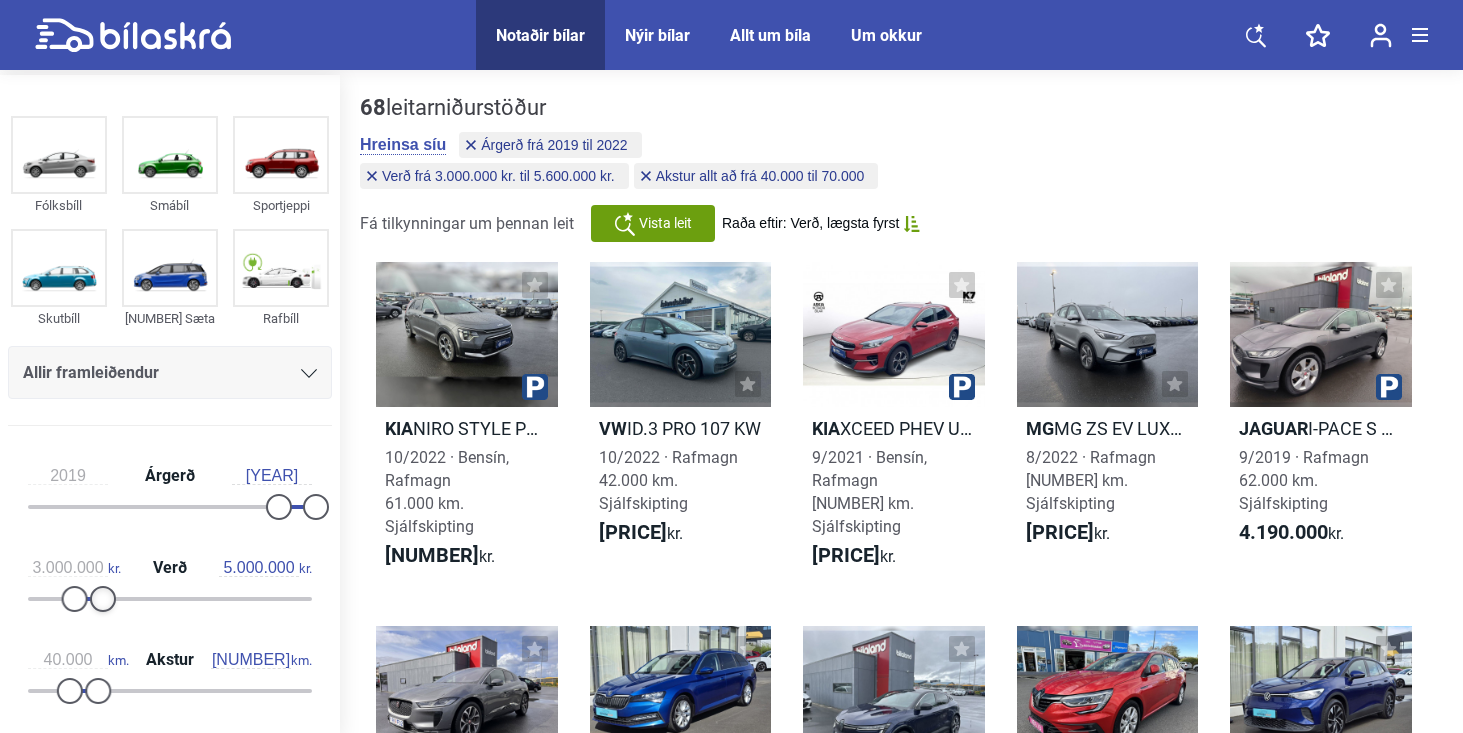 type on "[NUMBER]" 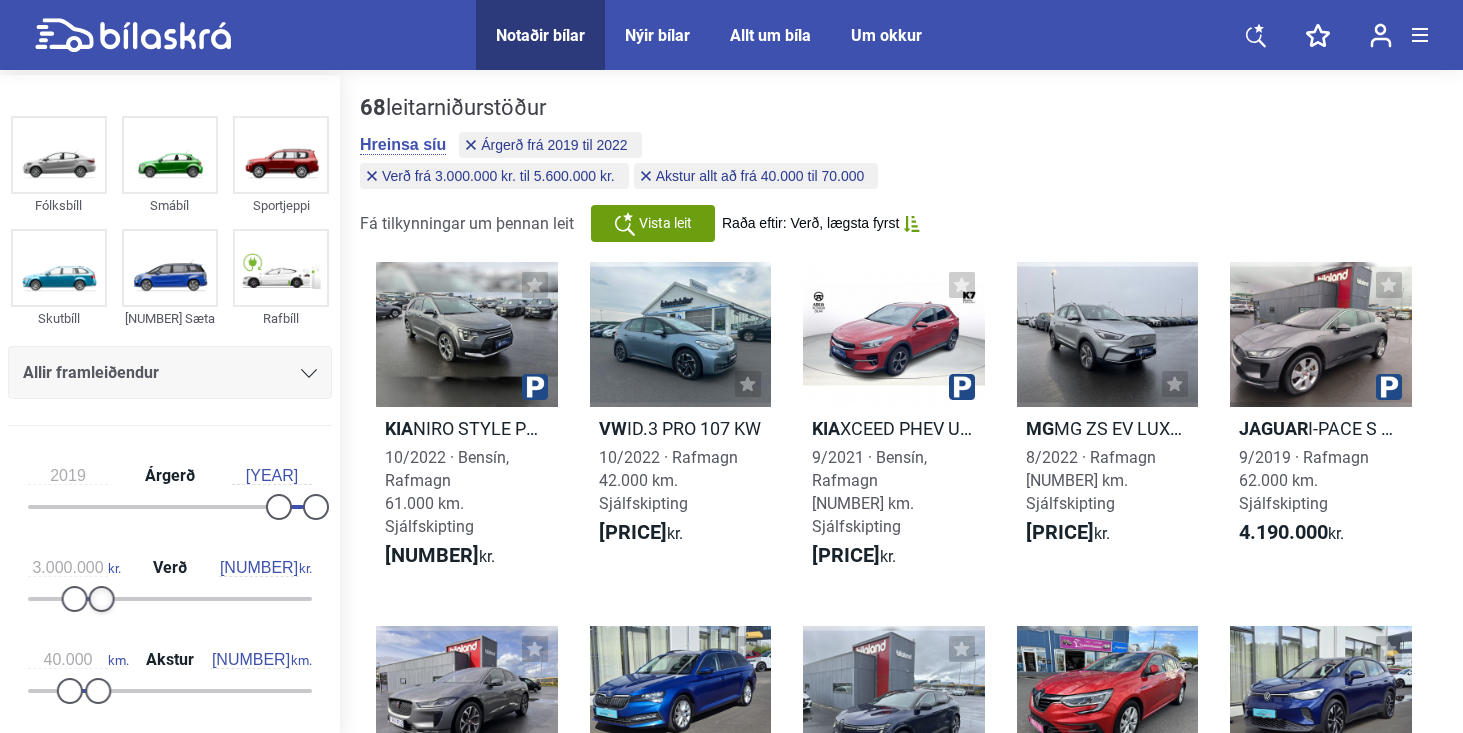 drag, startPoint x: 111, startPoint y: 589, endPoint x: 101, endPoint y: 590, distance: 10.049875 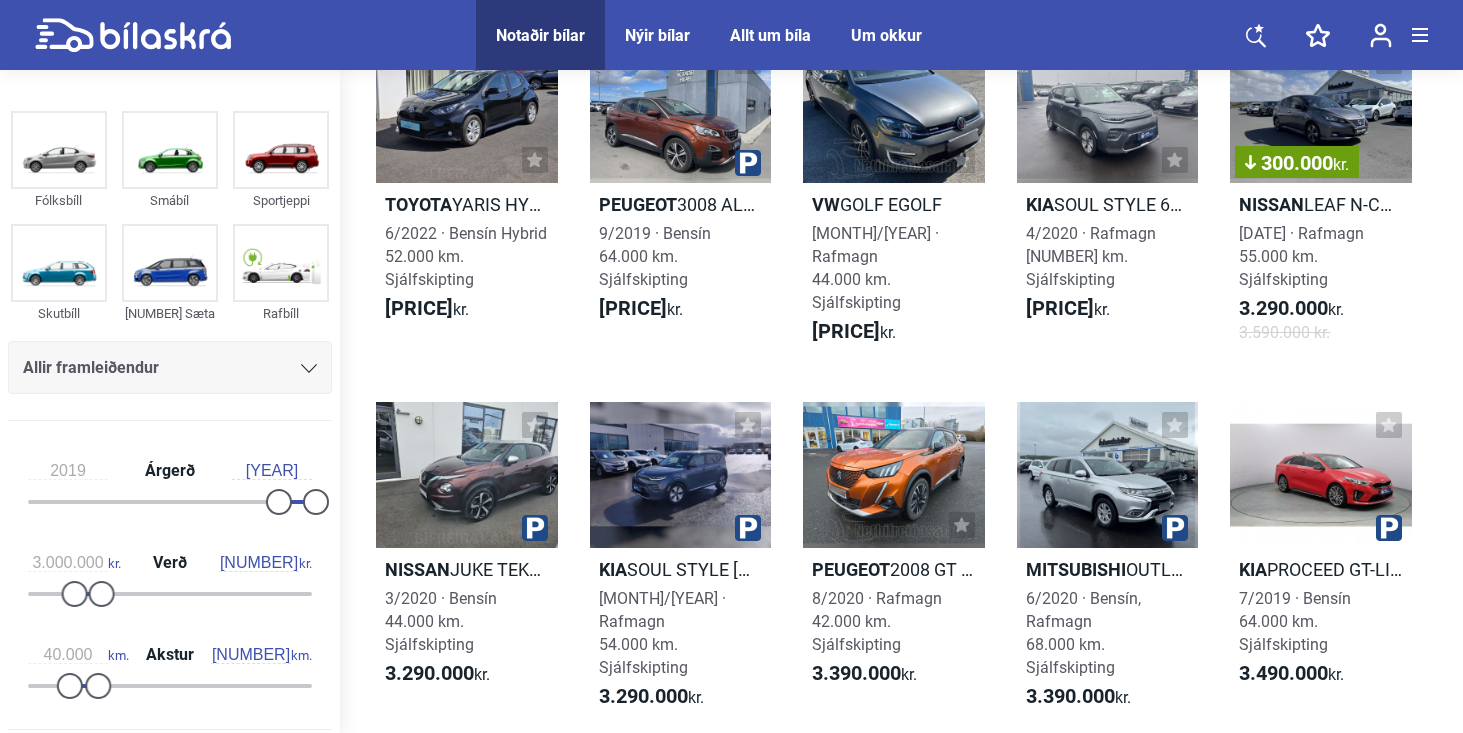 scroll, scrollTop: 0, scrollLeft: 0, axis: both 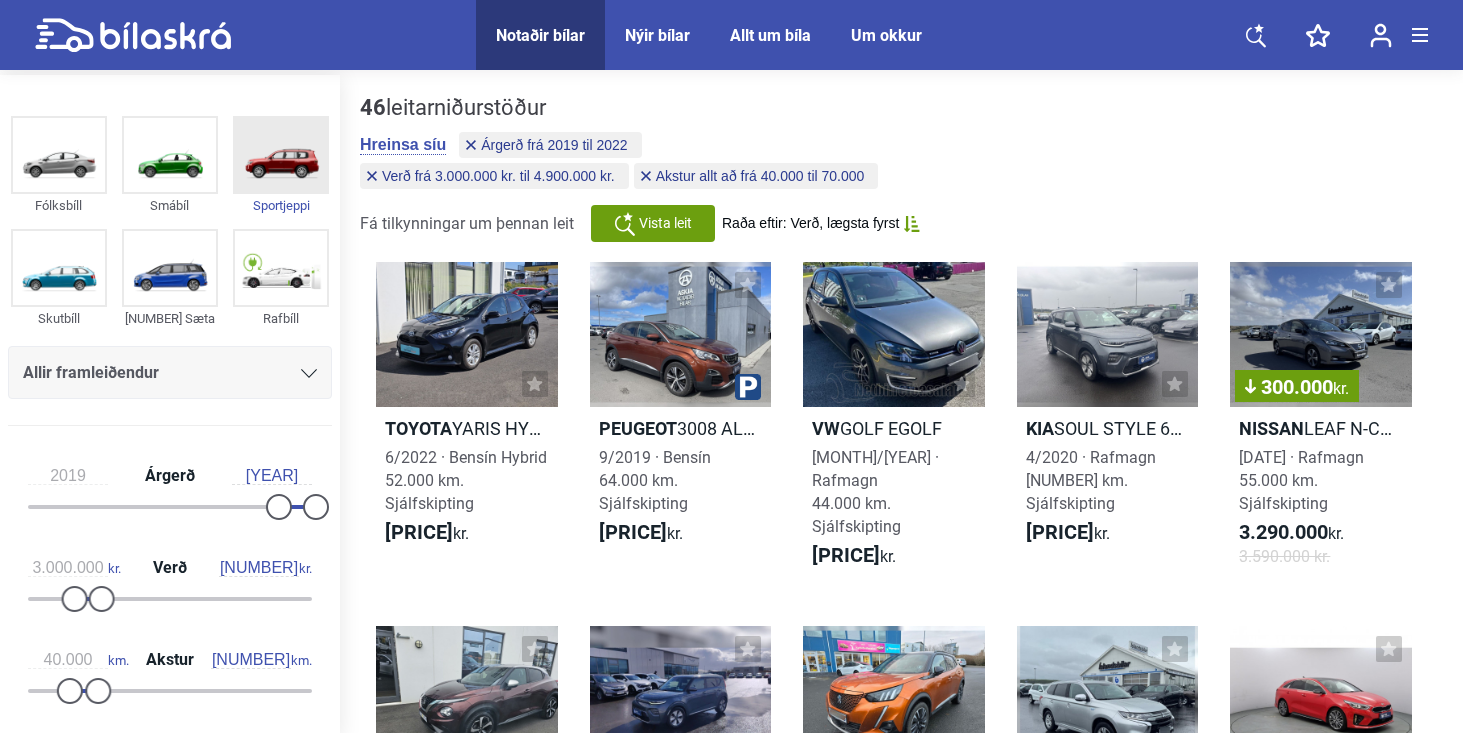 click at bounding box center (281, 155) 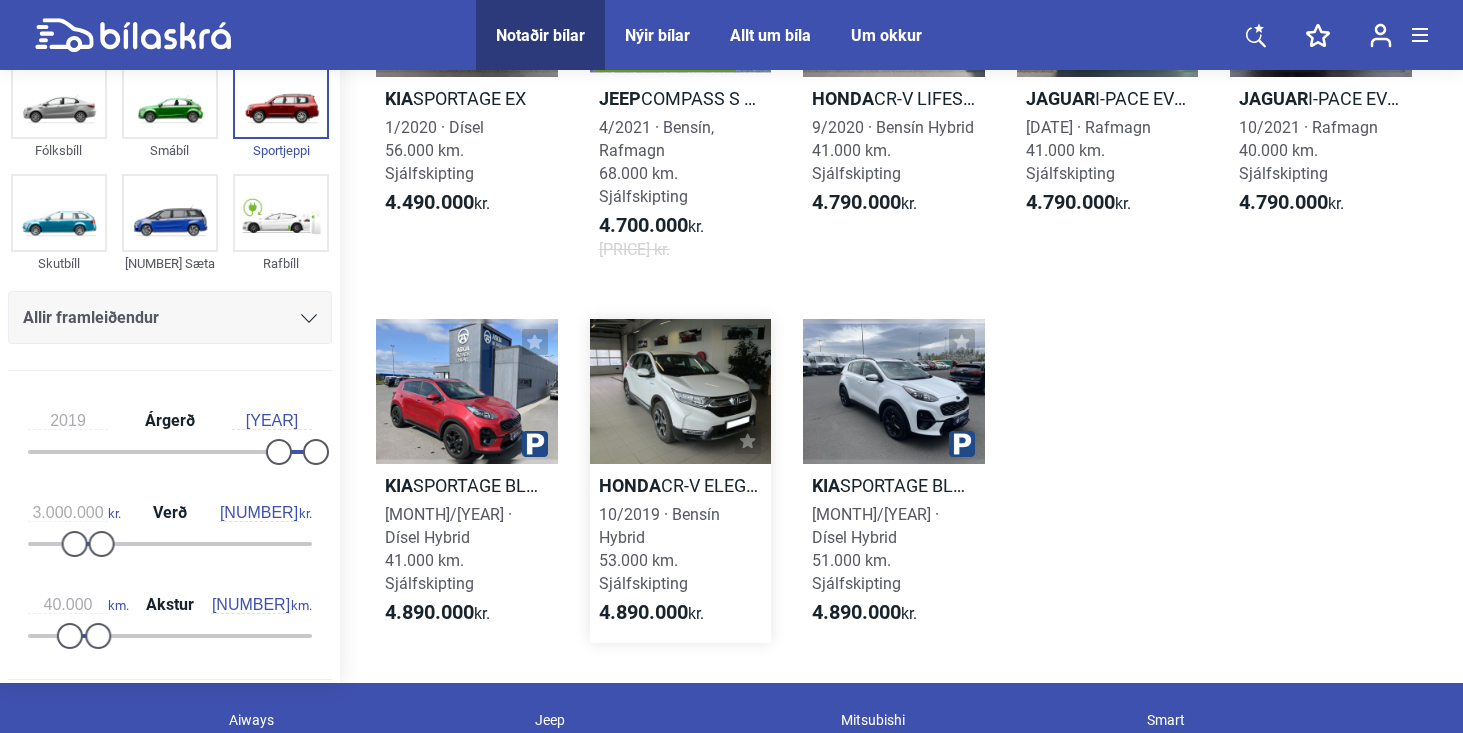 click at bounding box center [681, 391] 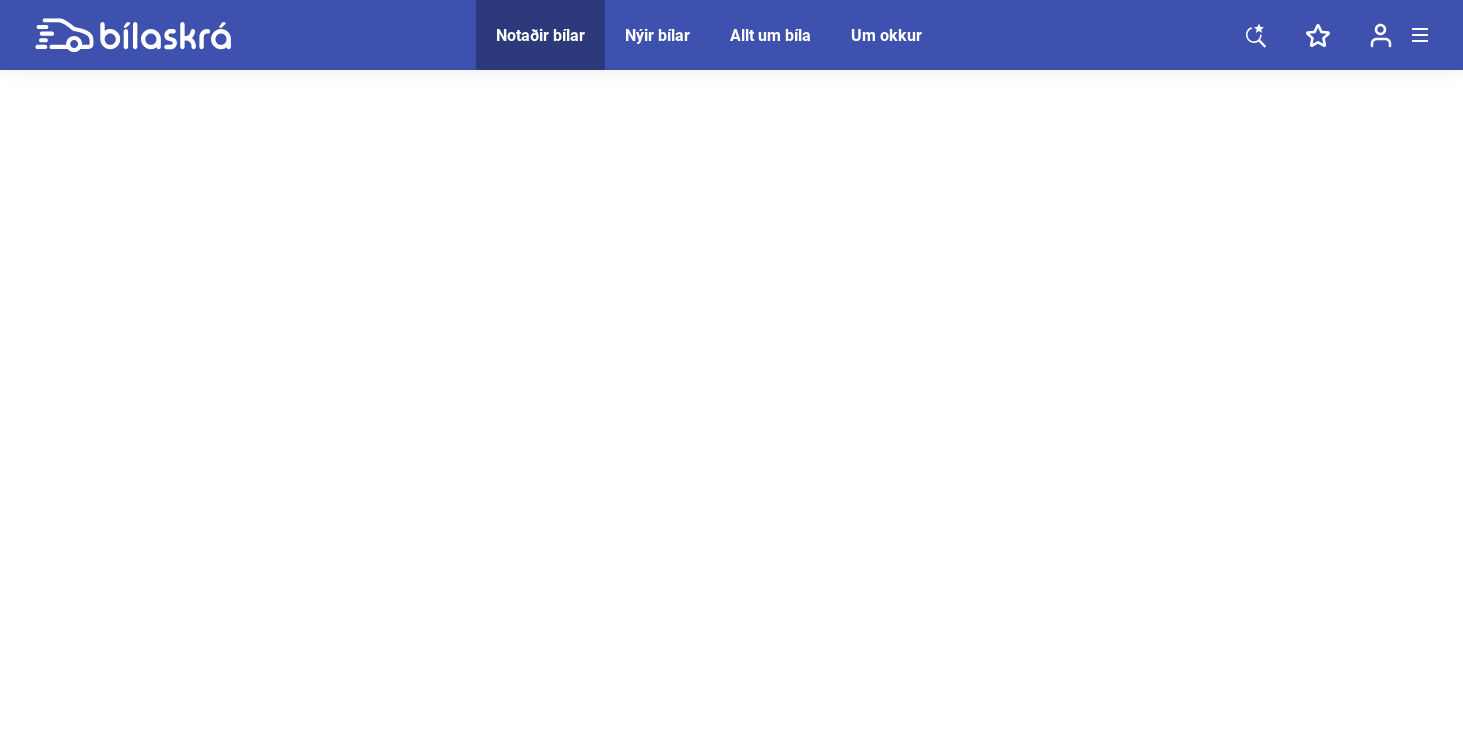 scroll, scrollTop: 0, scrollLeft: 0, axis: both 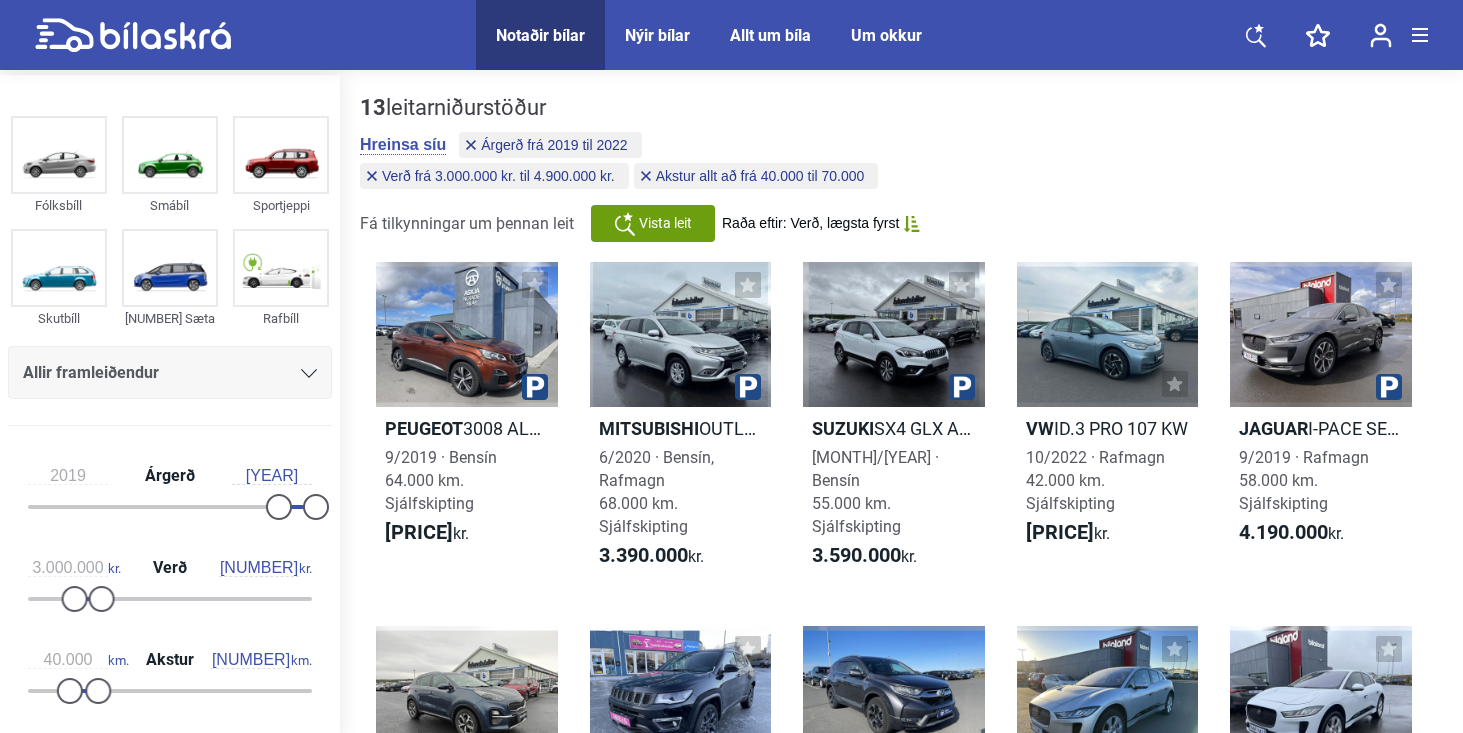 type on "[PRICE]" 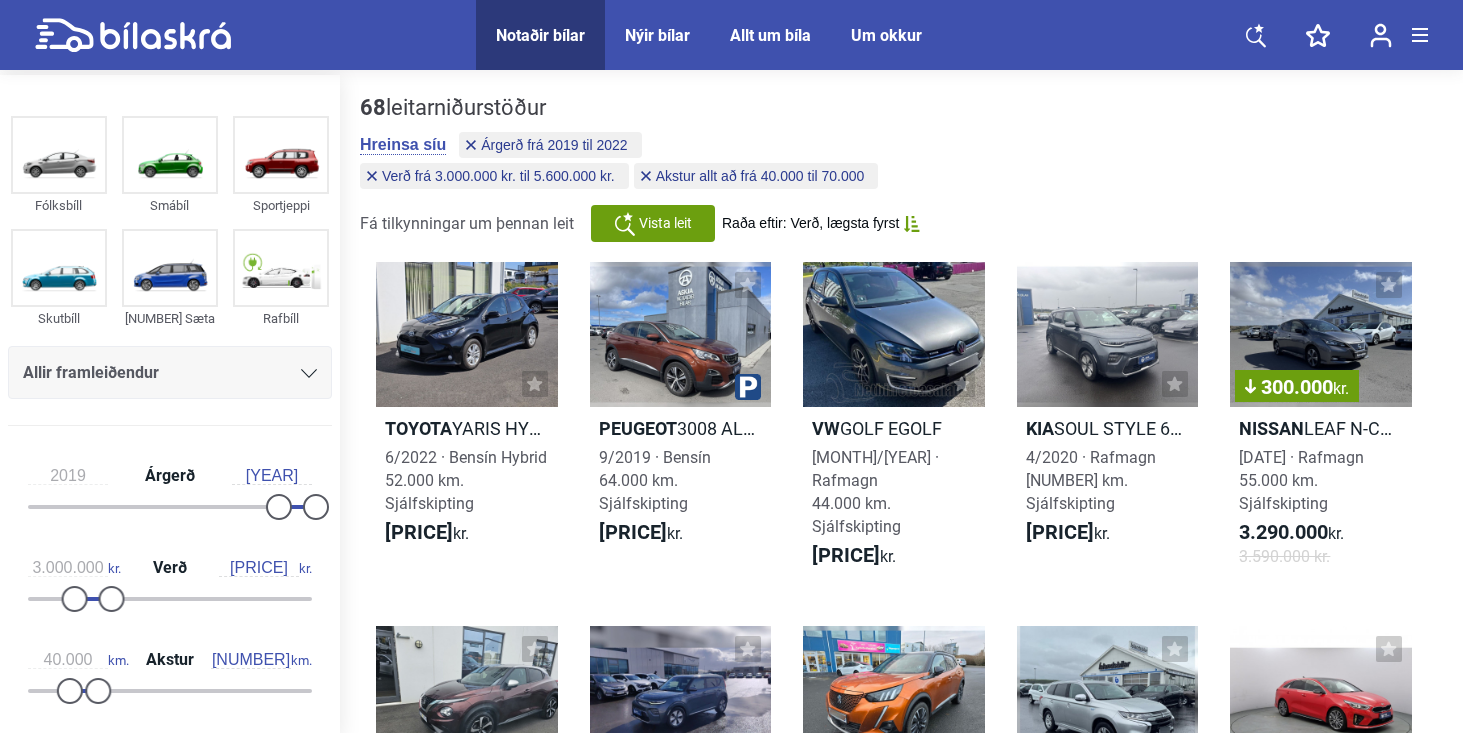 type on "3.900.000" 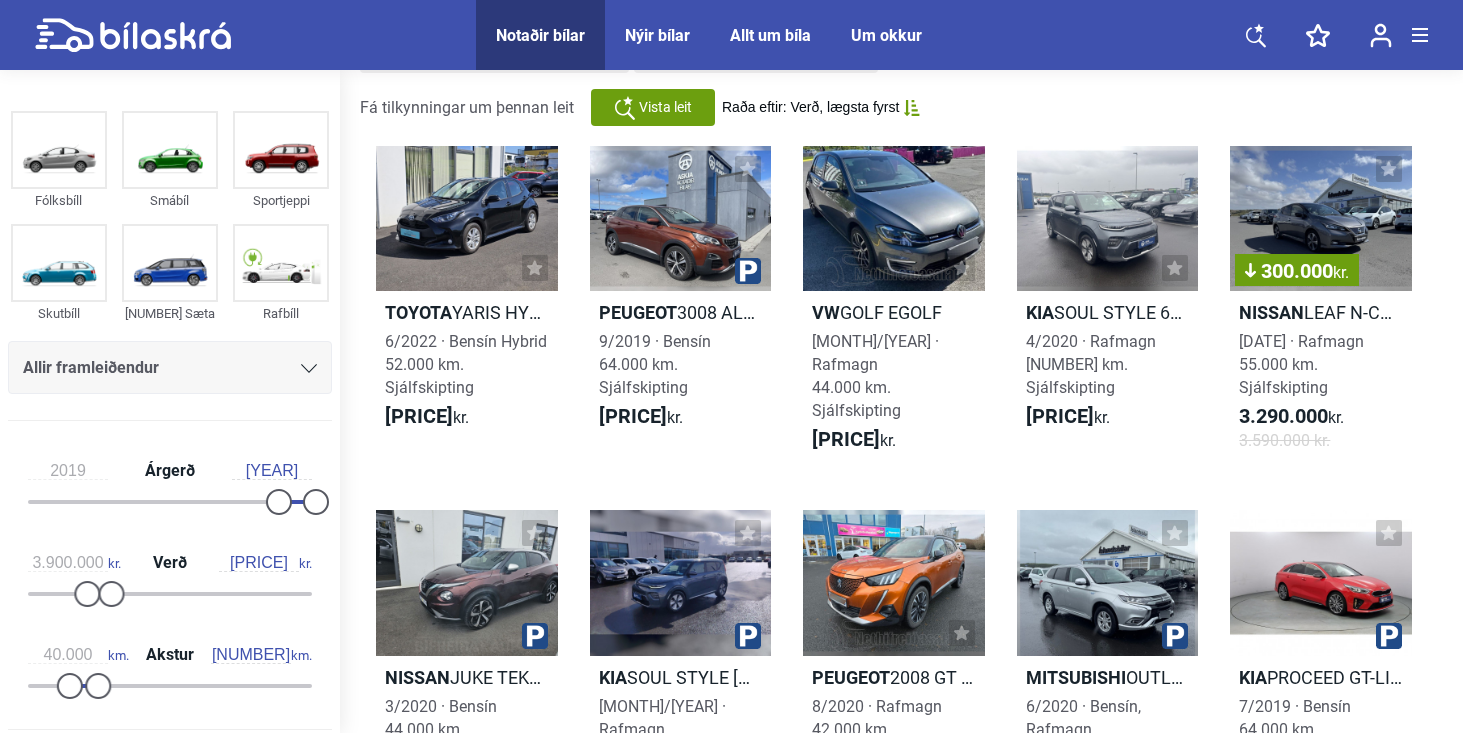type on "0" 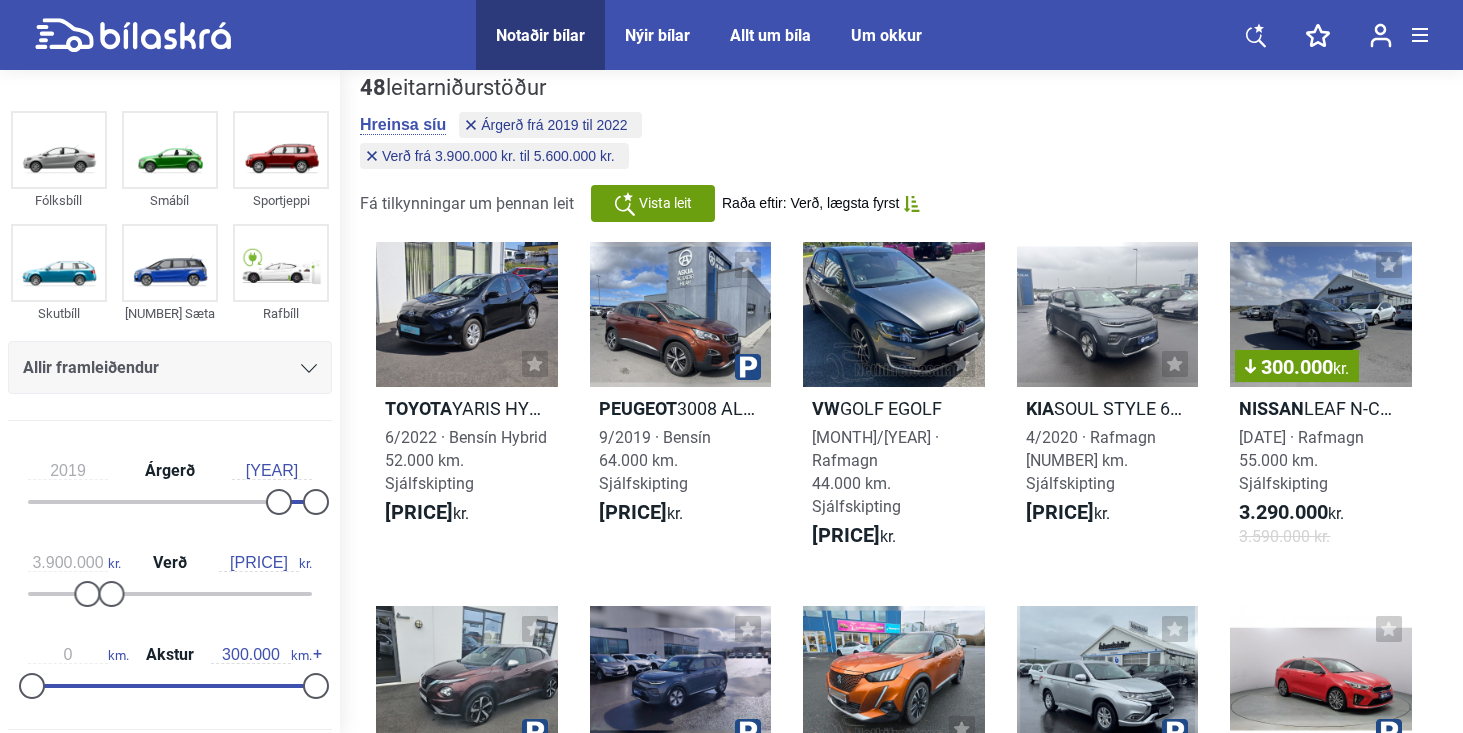 scroll, scrollTop: 0, scrollLeft: 0, axis: both 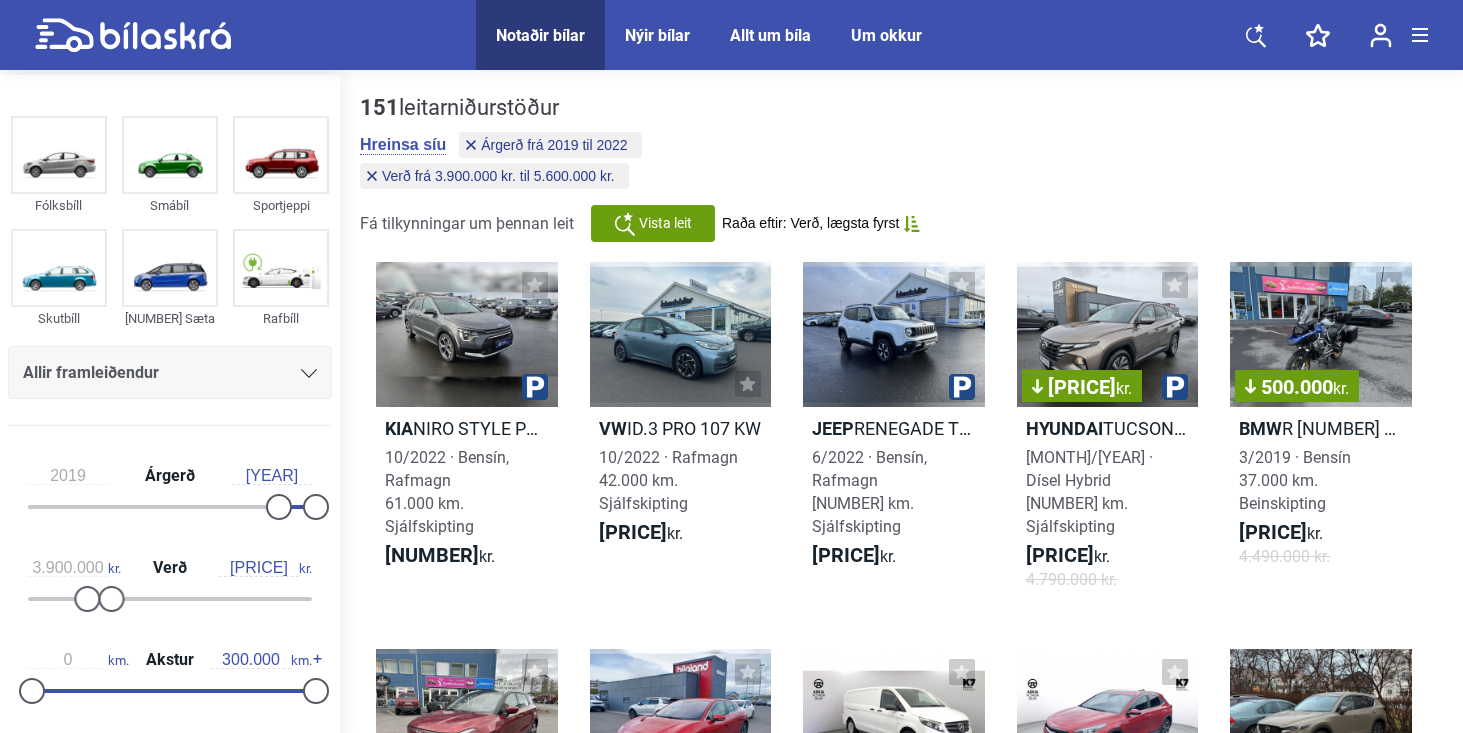 type on "[PRICE]" 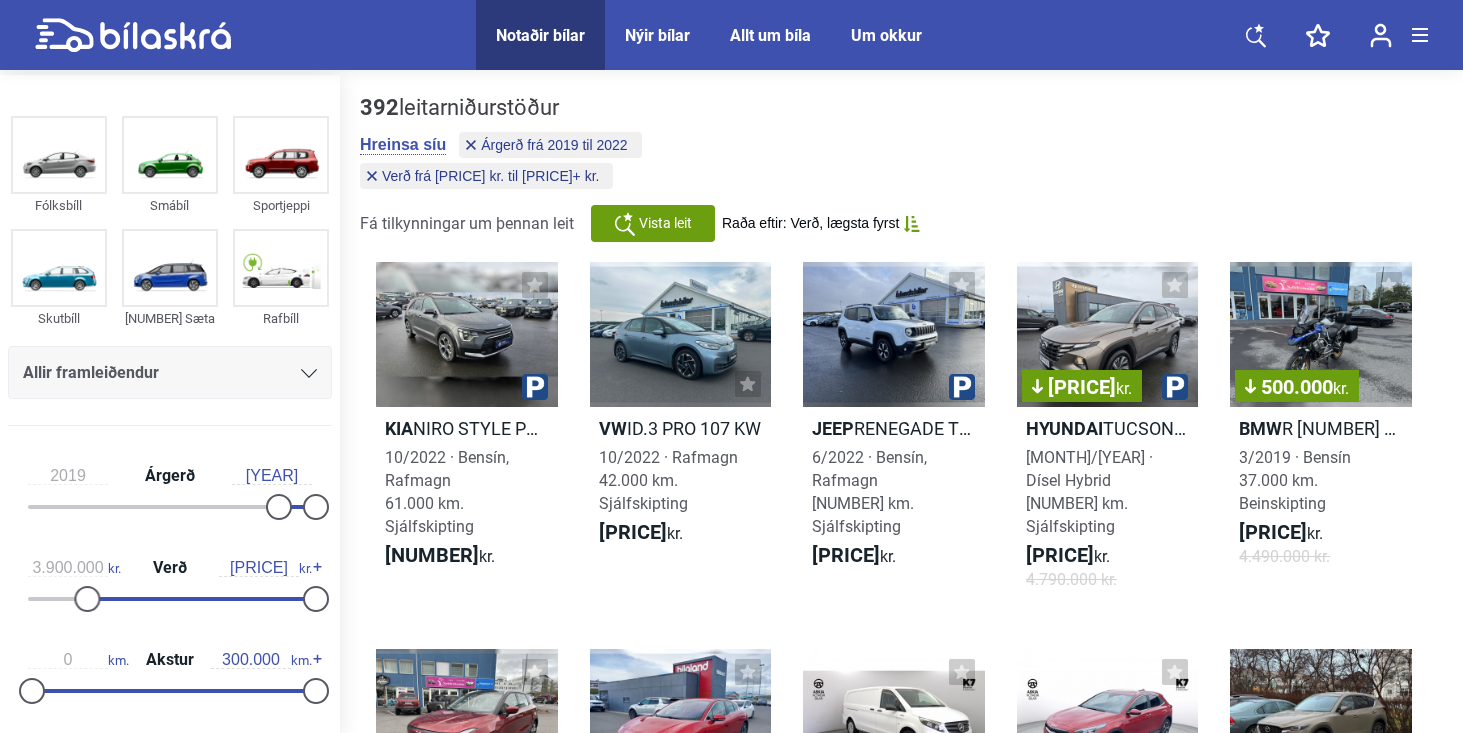 type on "0" 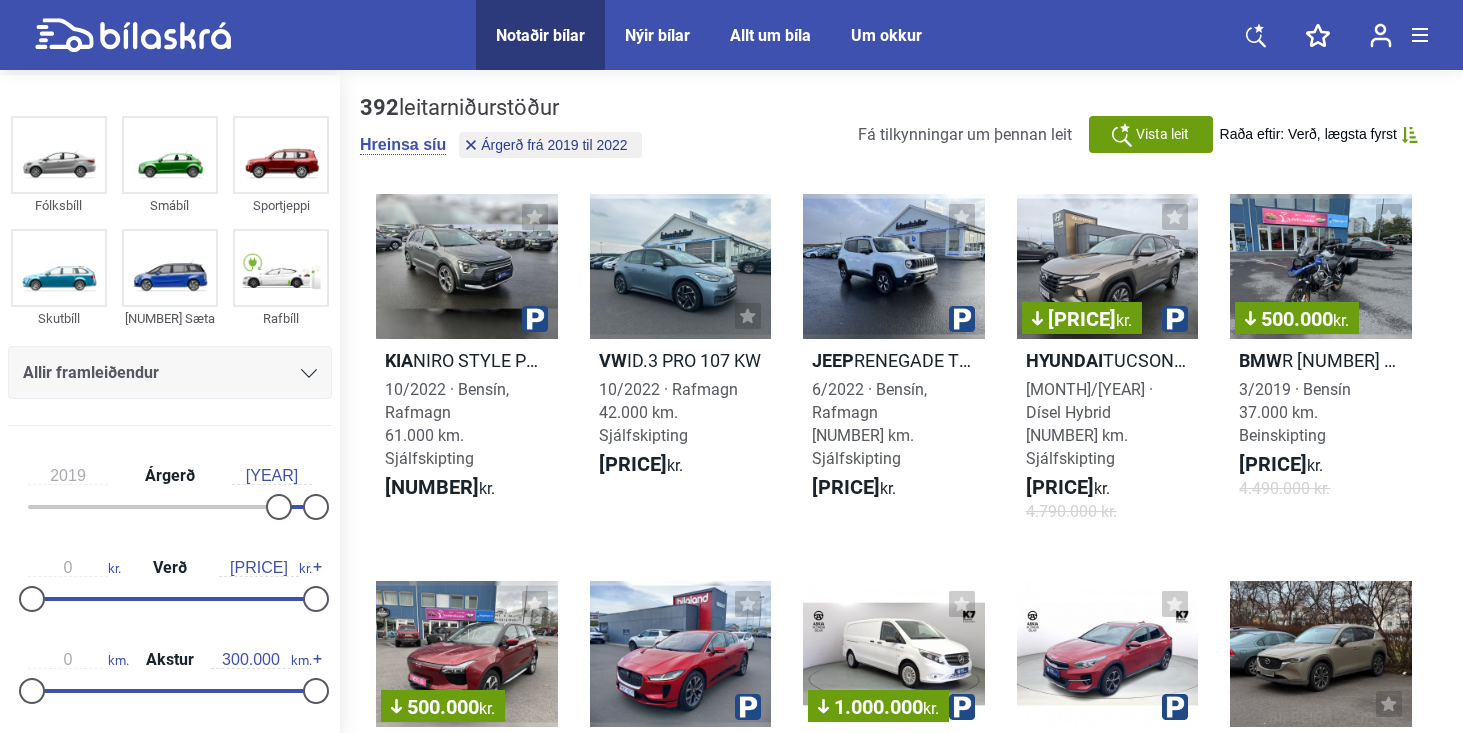 type on "1999" 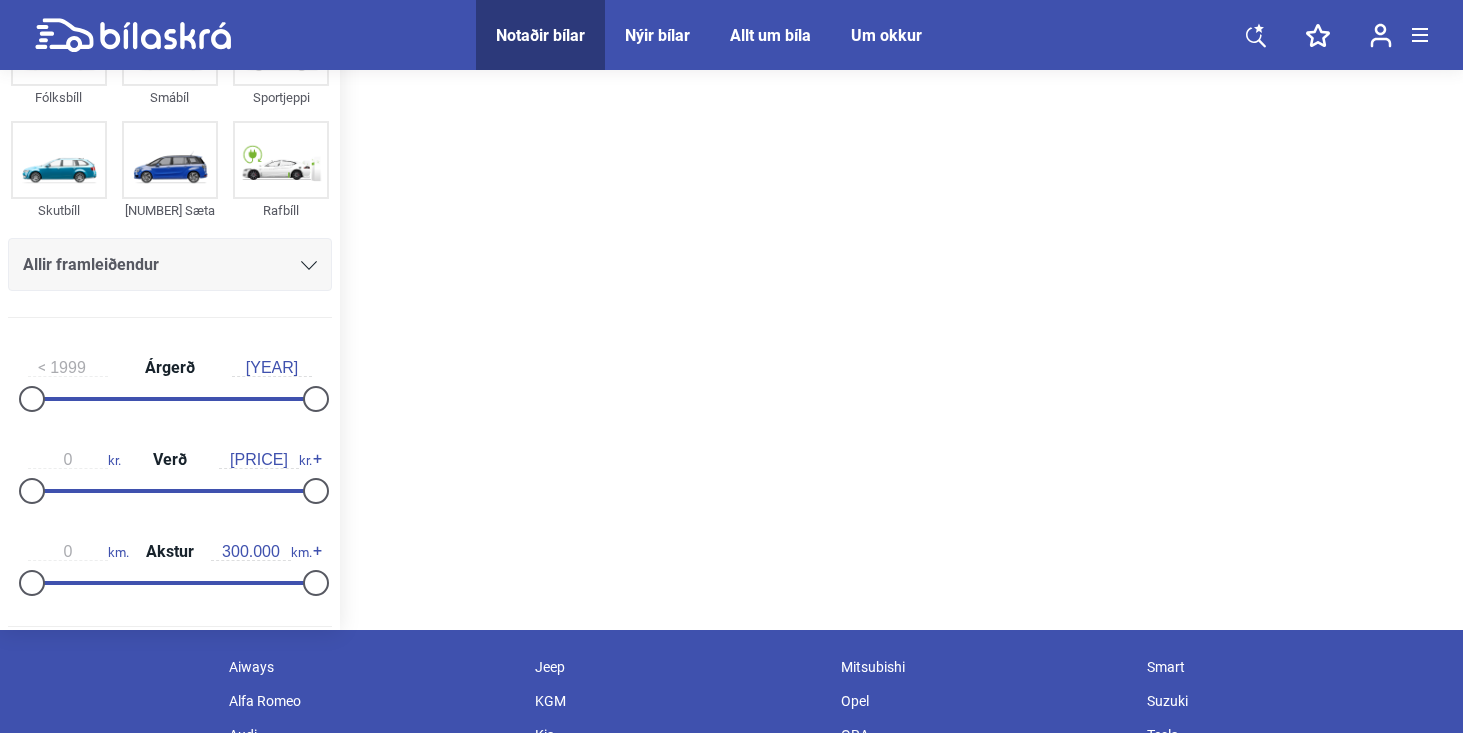scroll, scrollTop: 114, scrollLeft: 0, axis: vertical 